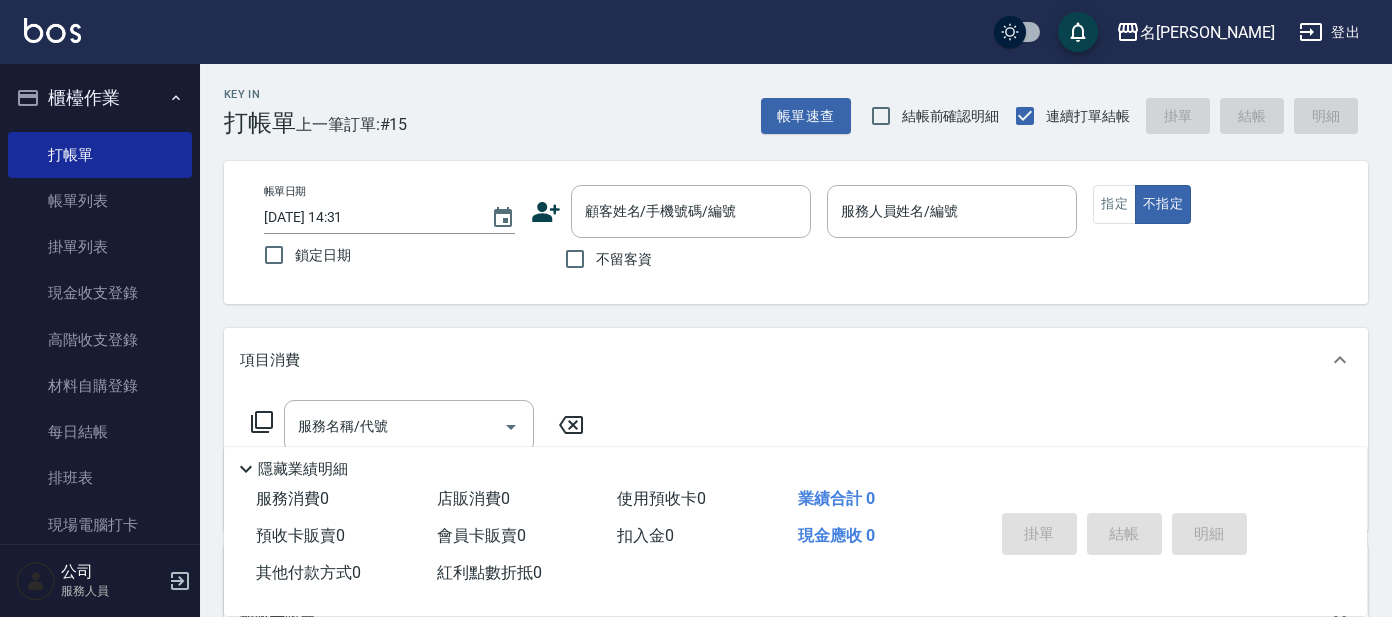scroll, scrollTop: 0, scrollLeft: 0, axis: both 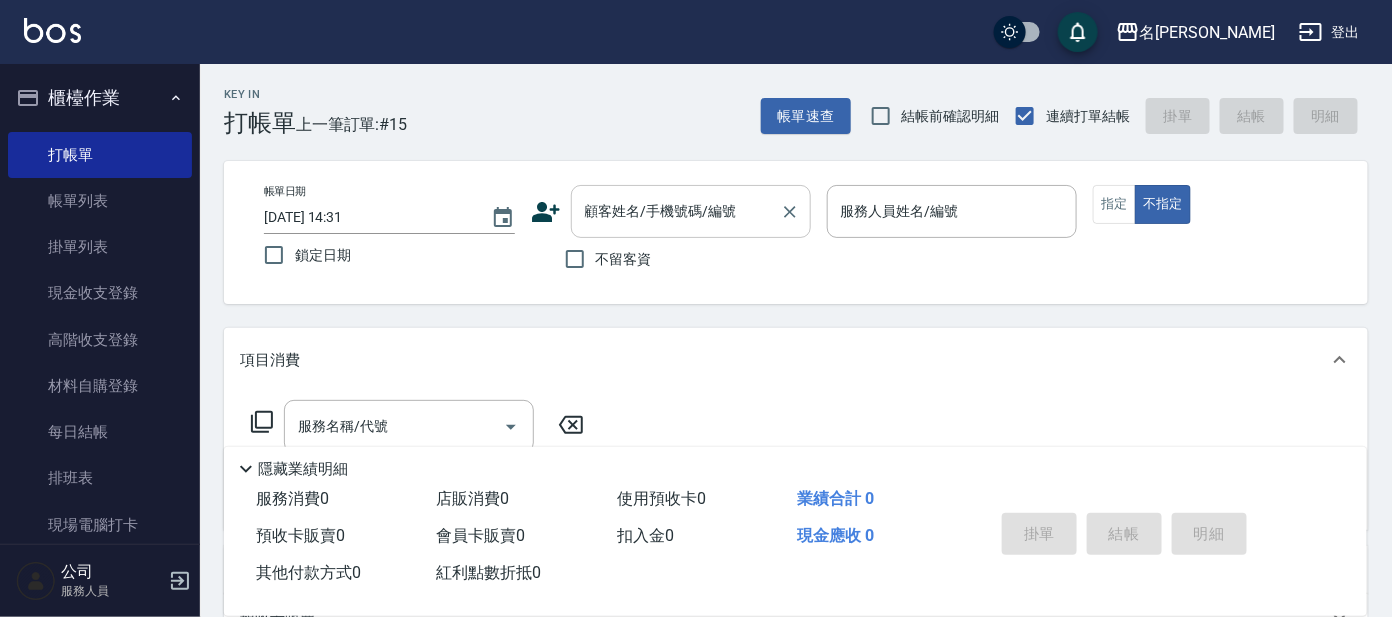 click on "顧客姓名/手機號碼/編號" at bounding box center (676, 211) 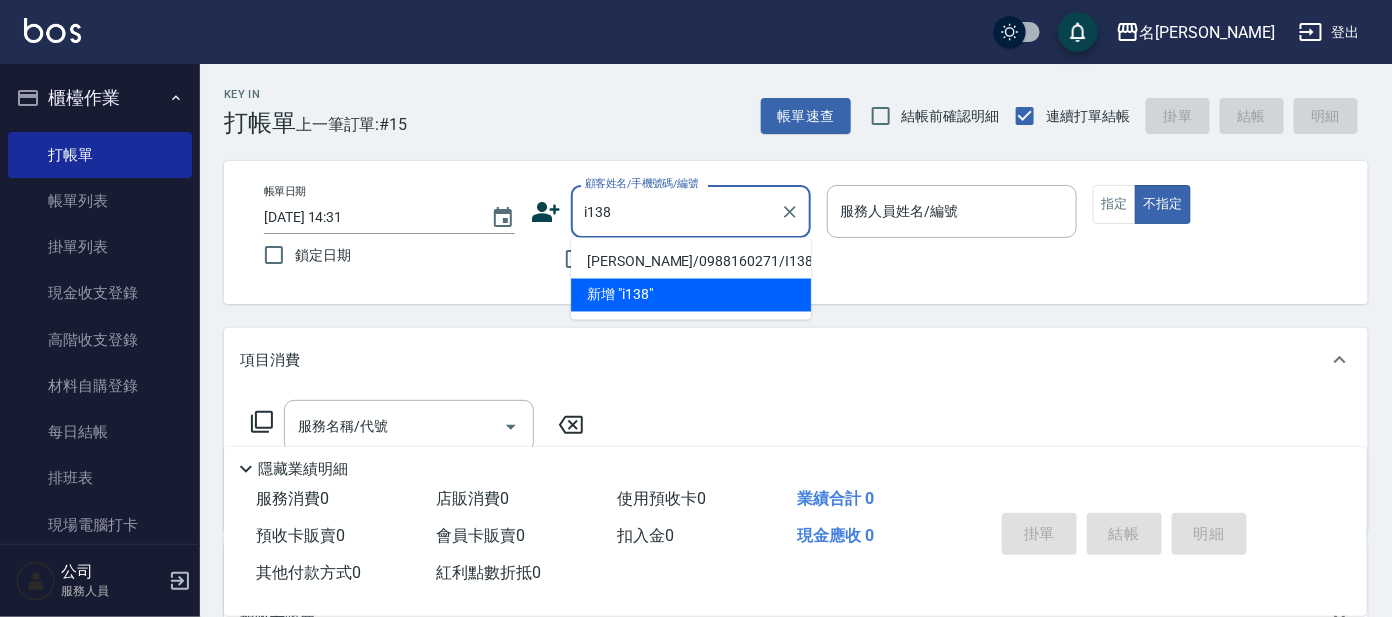 click on "[PERSON_NAME]/0988160271/I138" at bounding box center (691, 262) 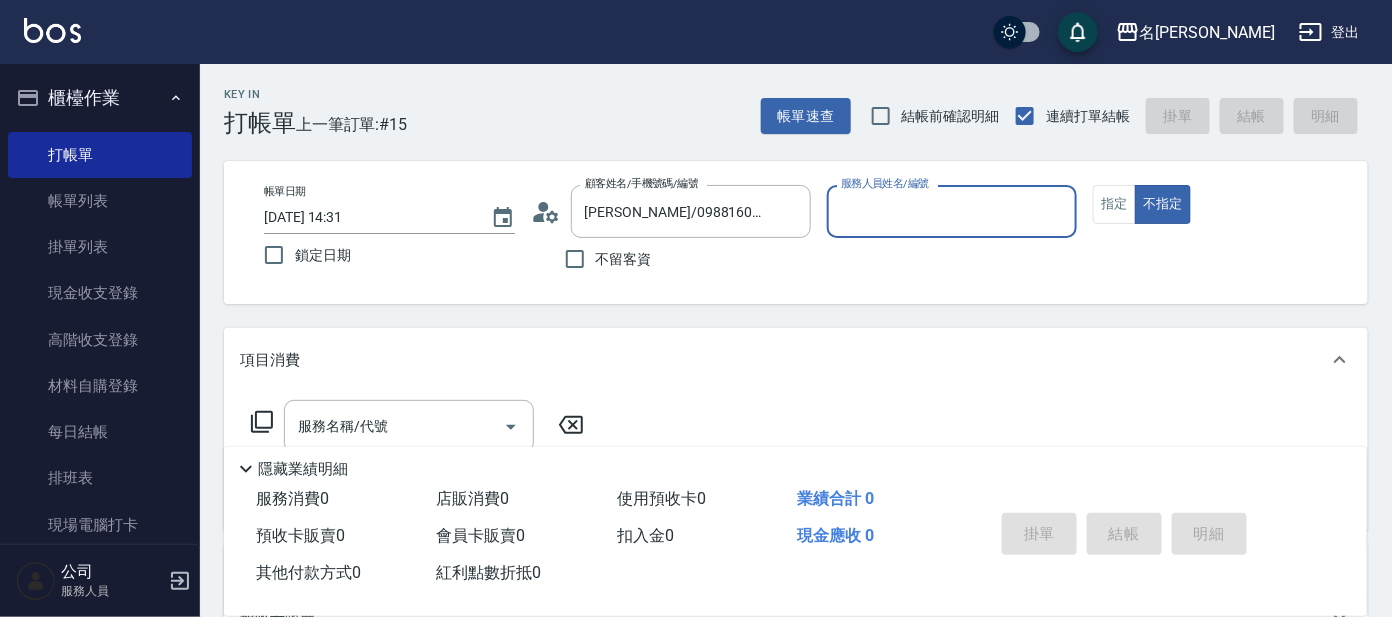 type on "Ada-9" 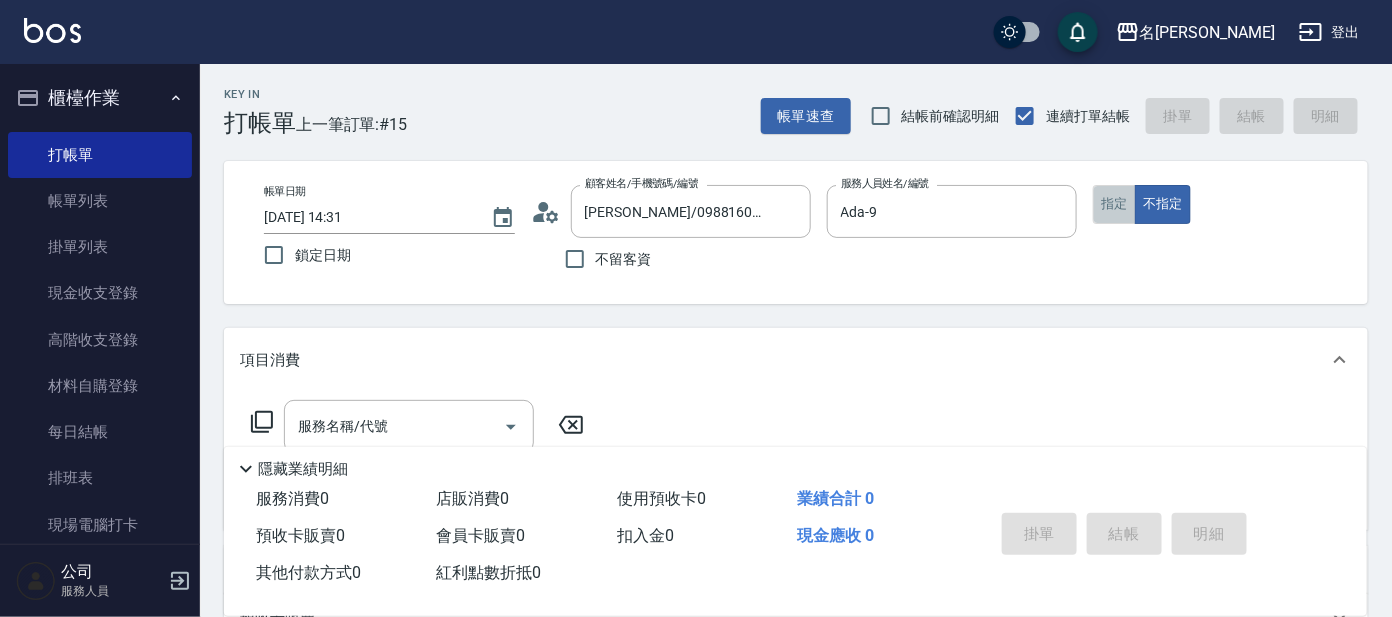 click on "指定" at bounding box center [1114, 204] 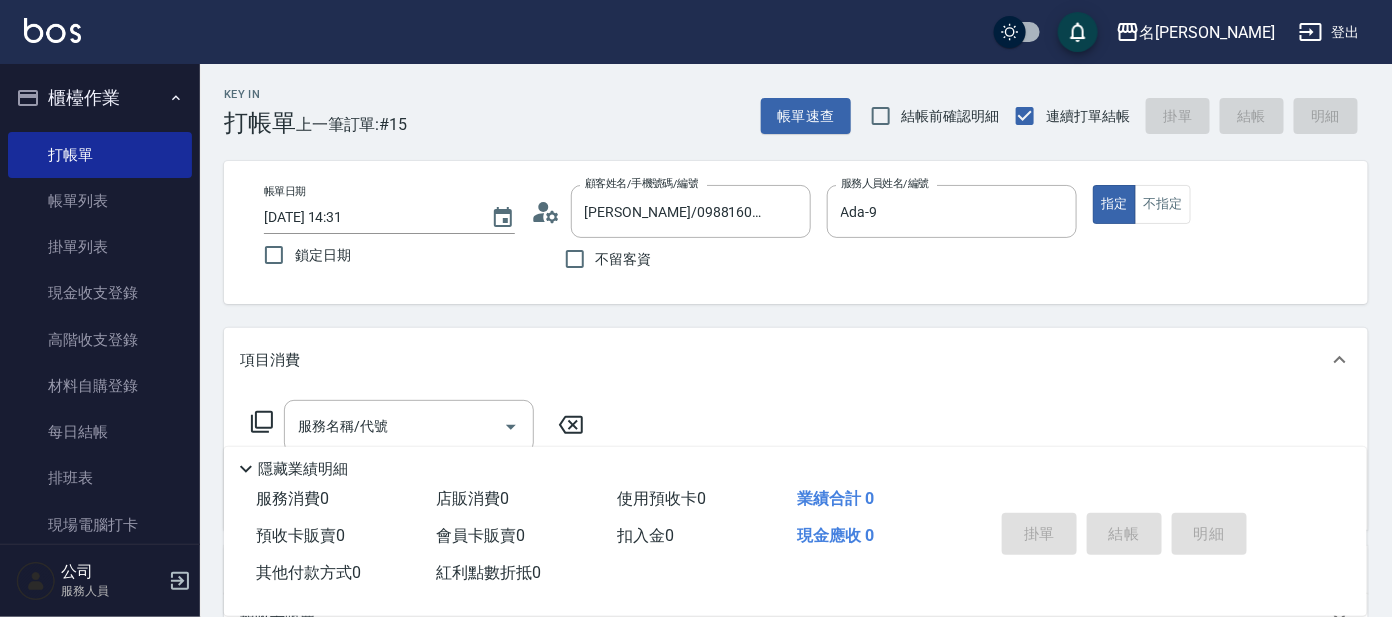 click 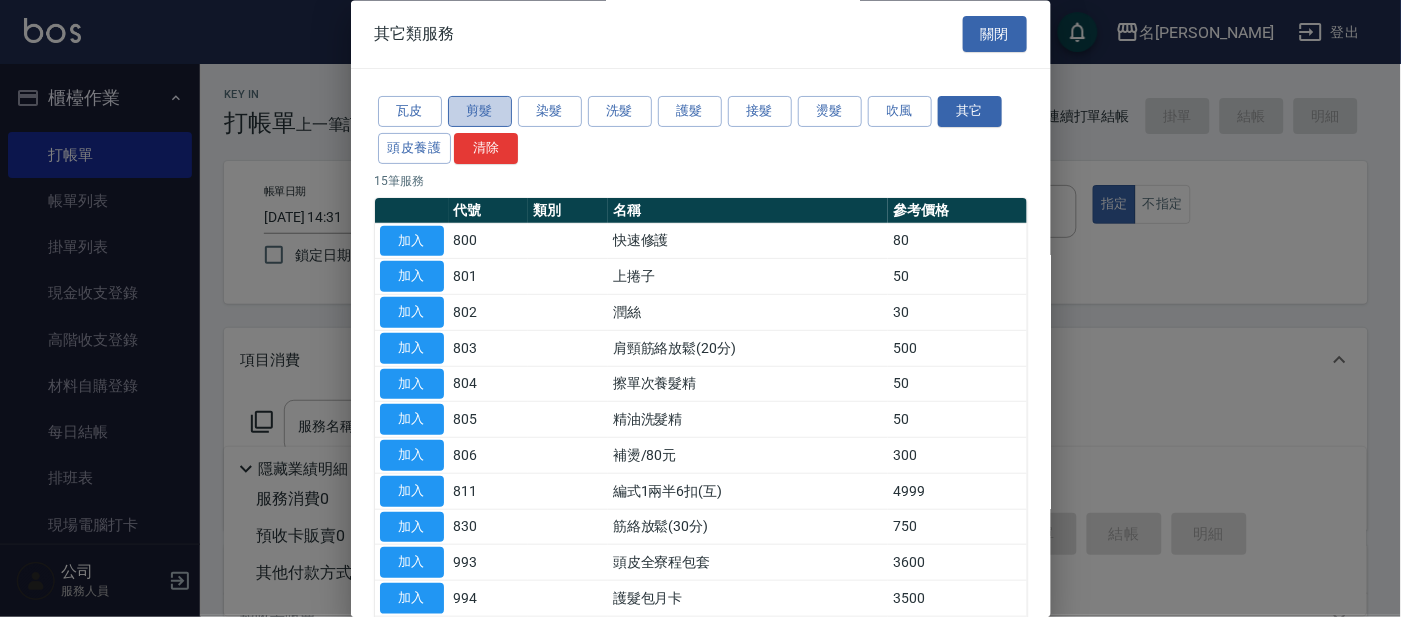 click on "剪髮" at bounding box center [480, 112] 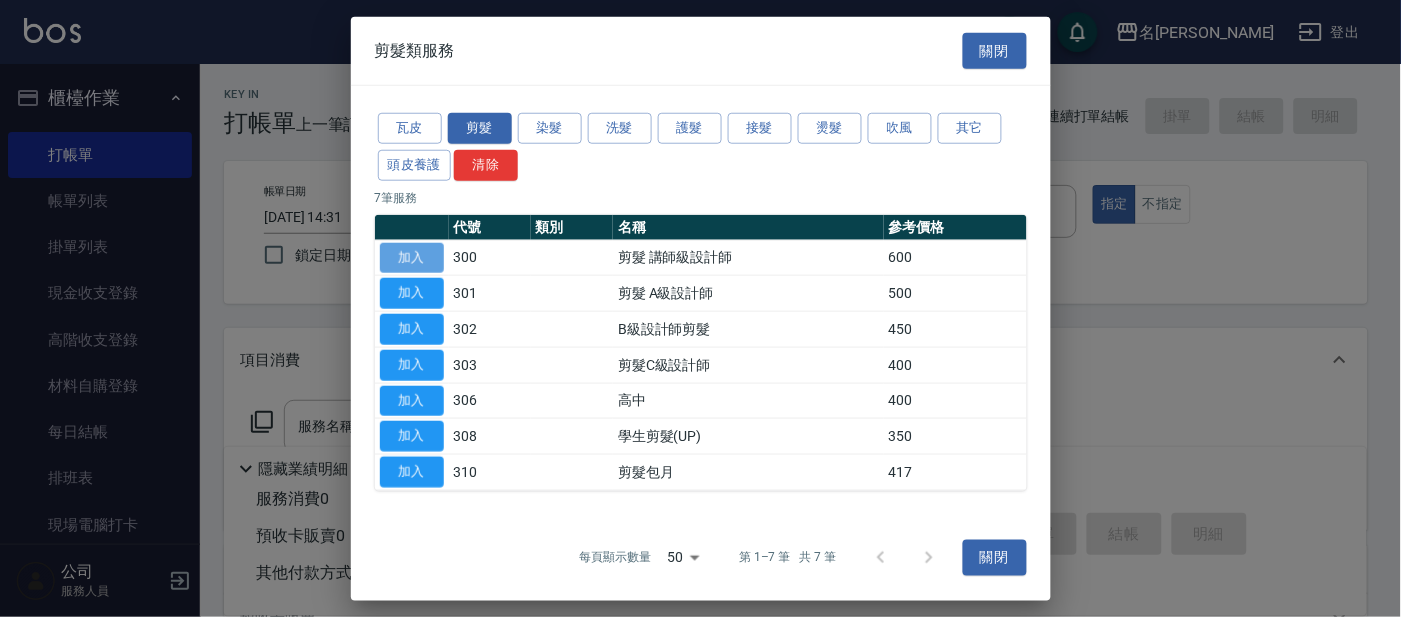 click on "加入" at bounding box center (412, 257) 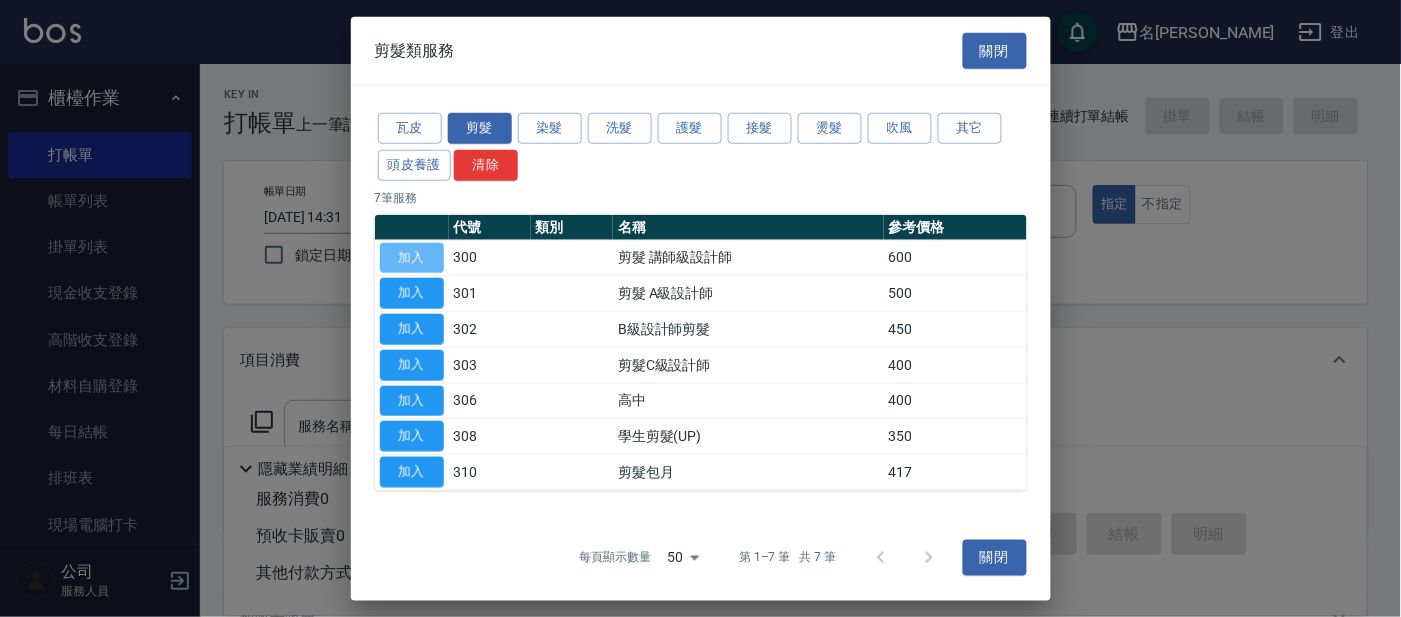 type on "剪髮 講師級設計師(300)" 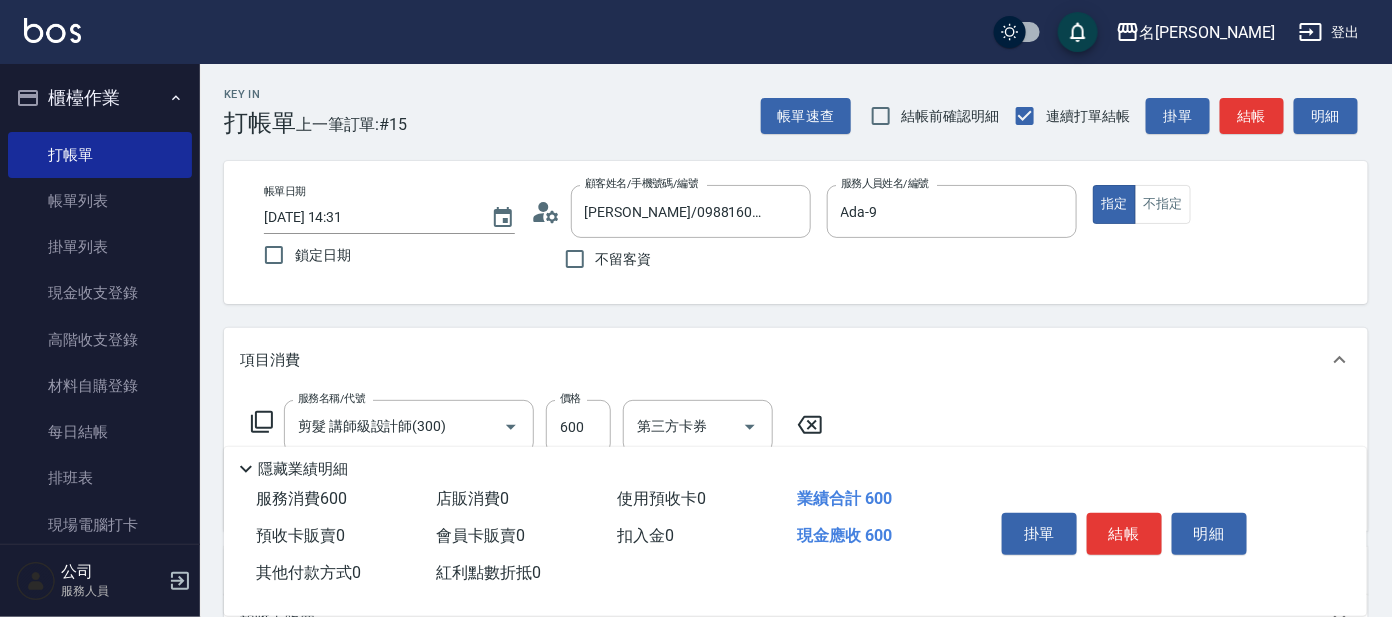 click 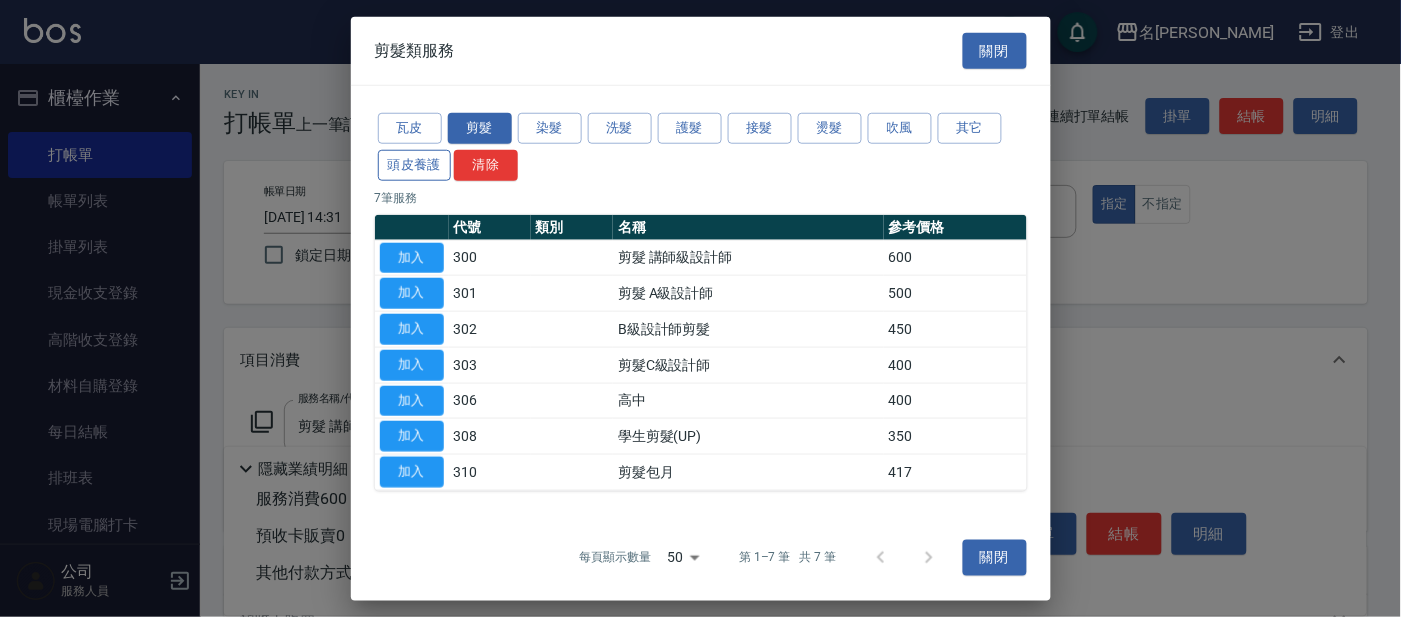 click on "頭皮養護" at bounding box center [415, 165] 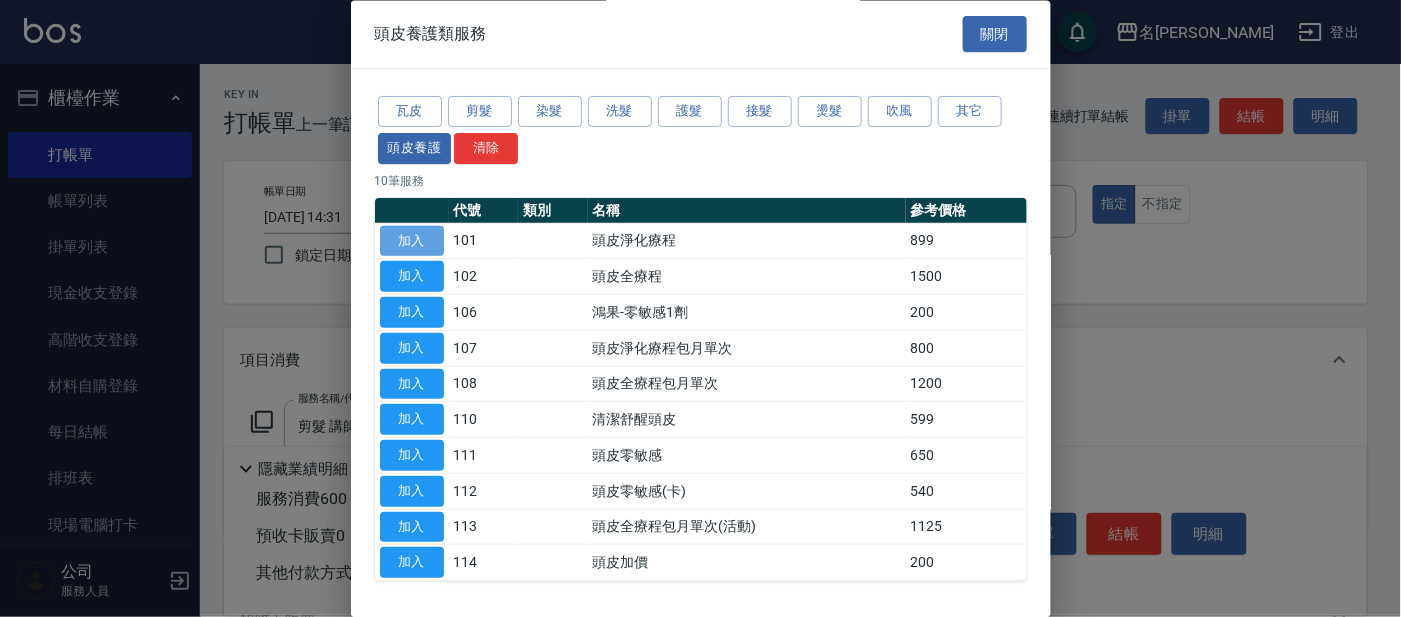 click on "加入" at bounding box center [412, 241] 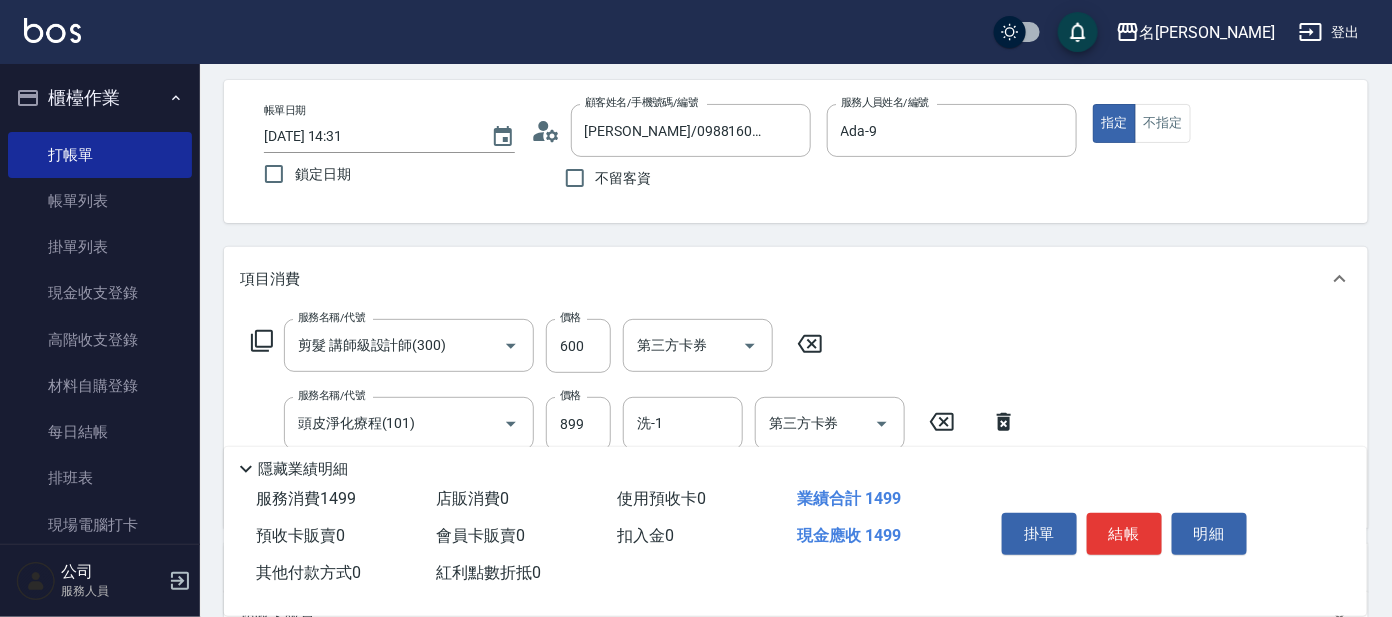 scroll, scrollTop: 124, scrollLeft: 0, axis: vertical 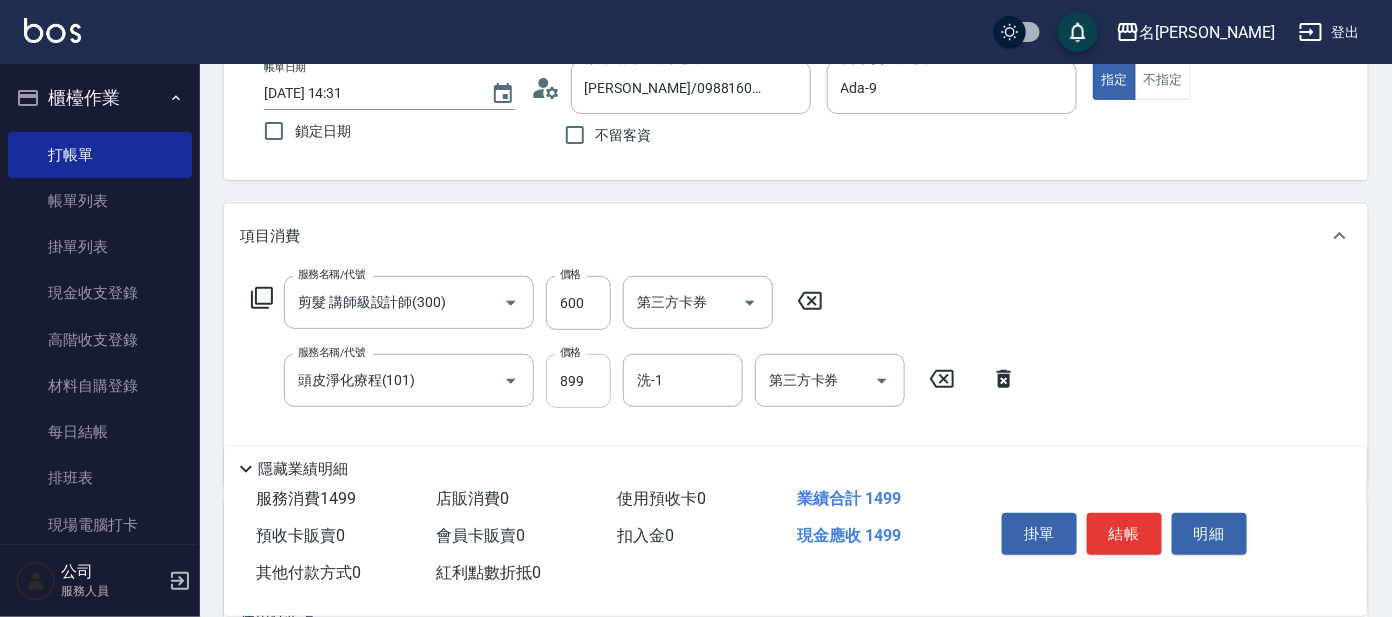 click on "899" at bounding box center (578, 381) 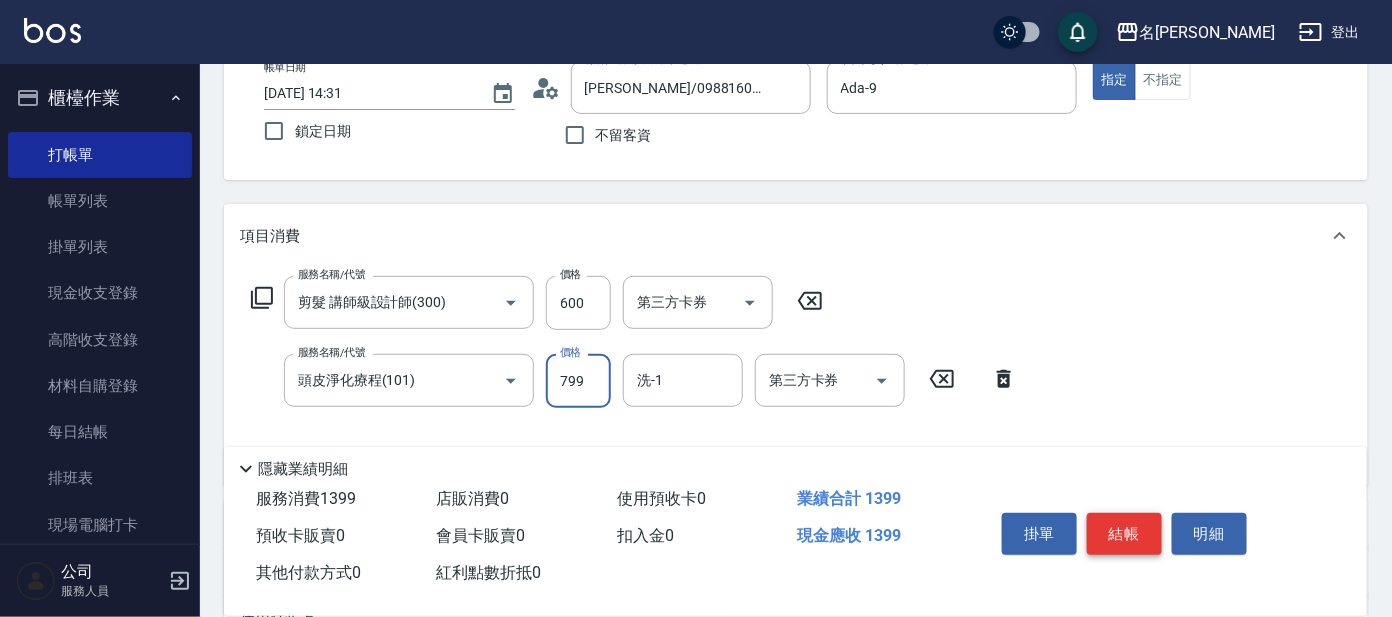 type on "799" 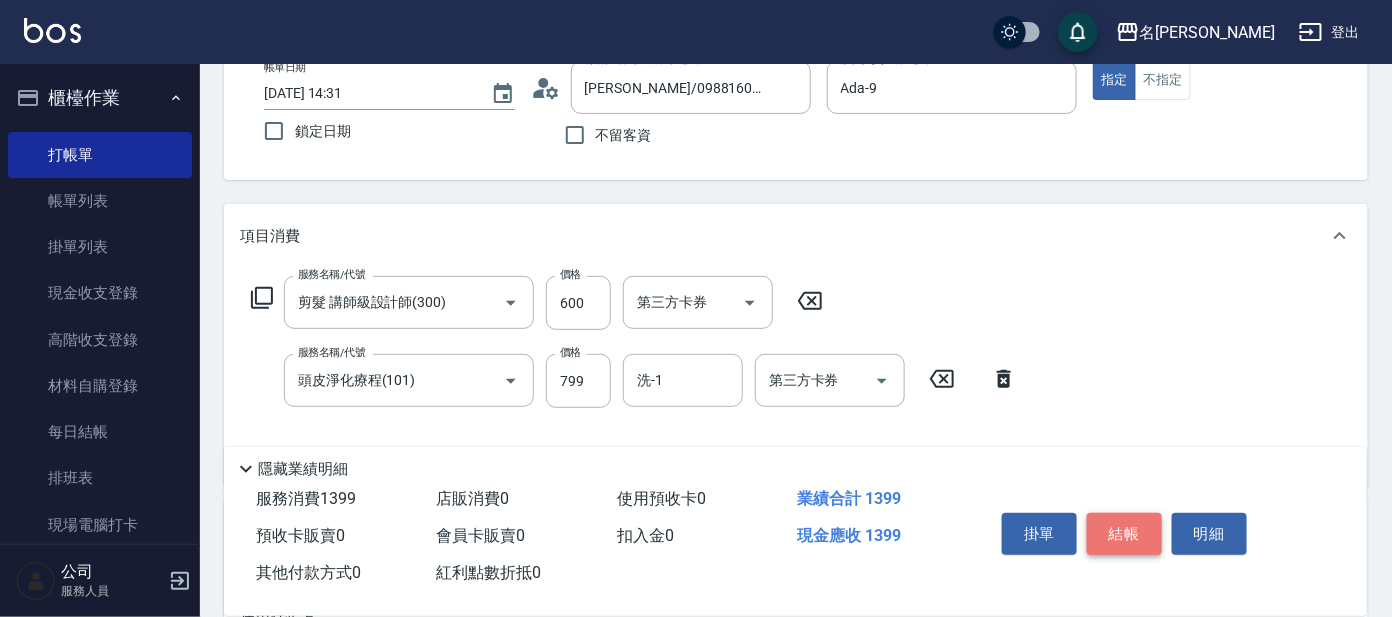 click on "結帳" at bounding box center (1124, 534) 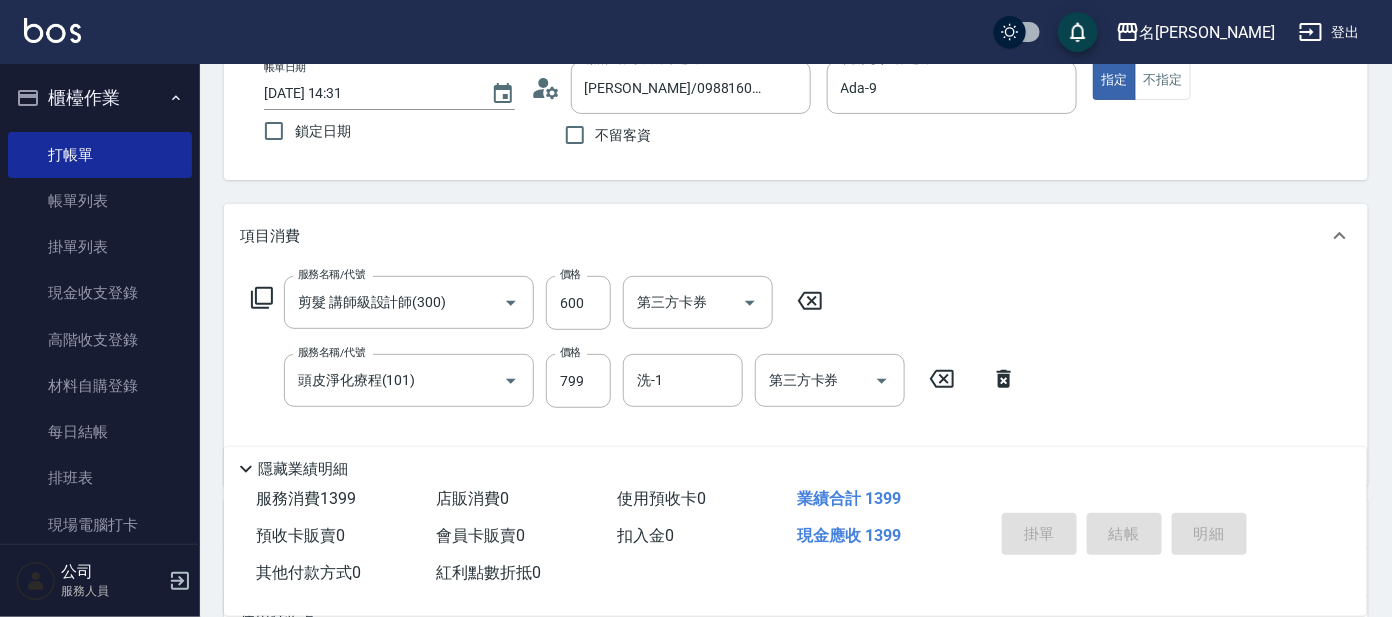 type on "[DATE] 15:38" 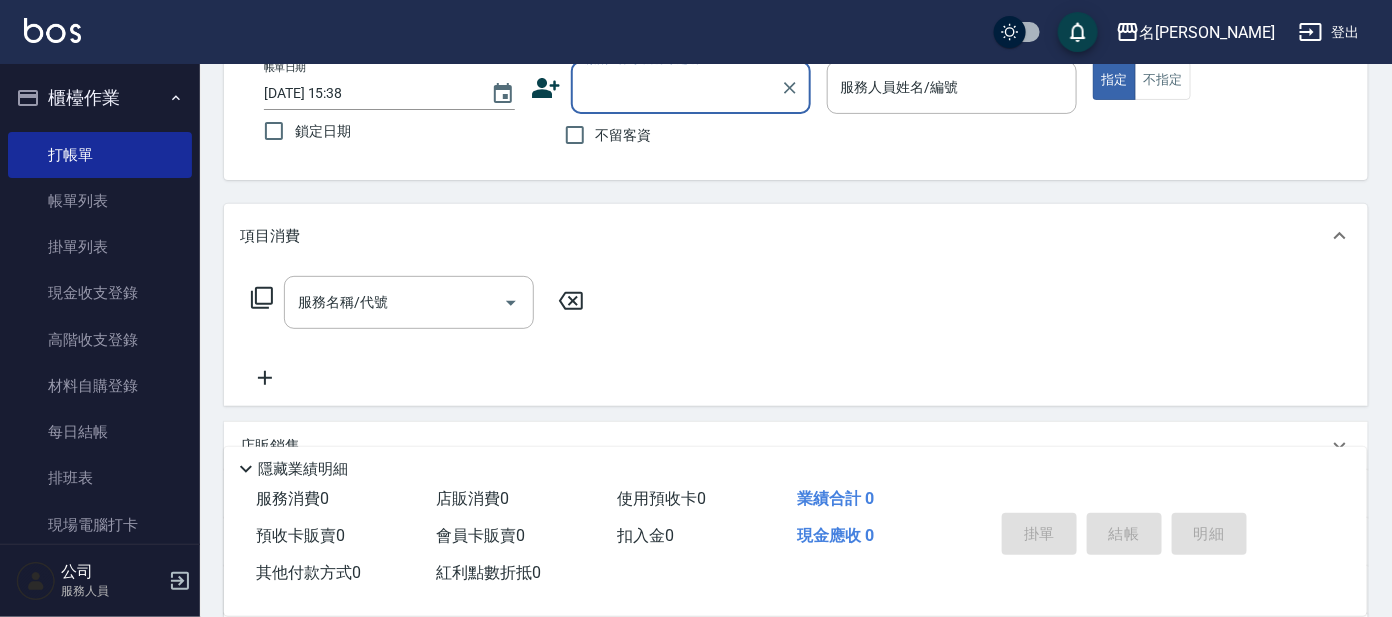 click on "顧客姓名/手機號碼/編號" at bounding box center [676, 87] 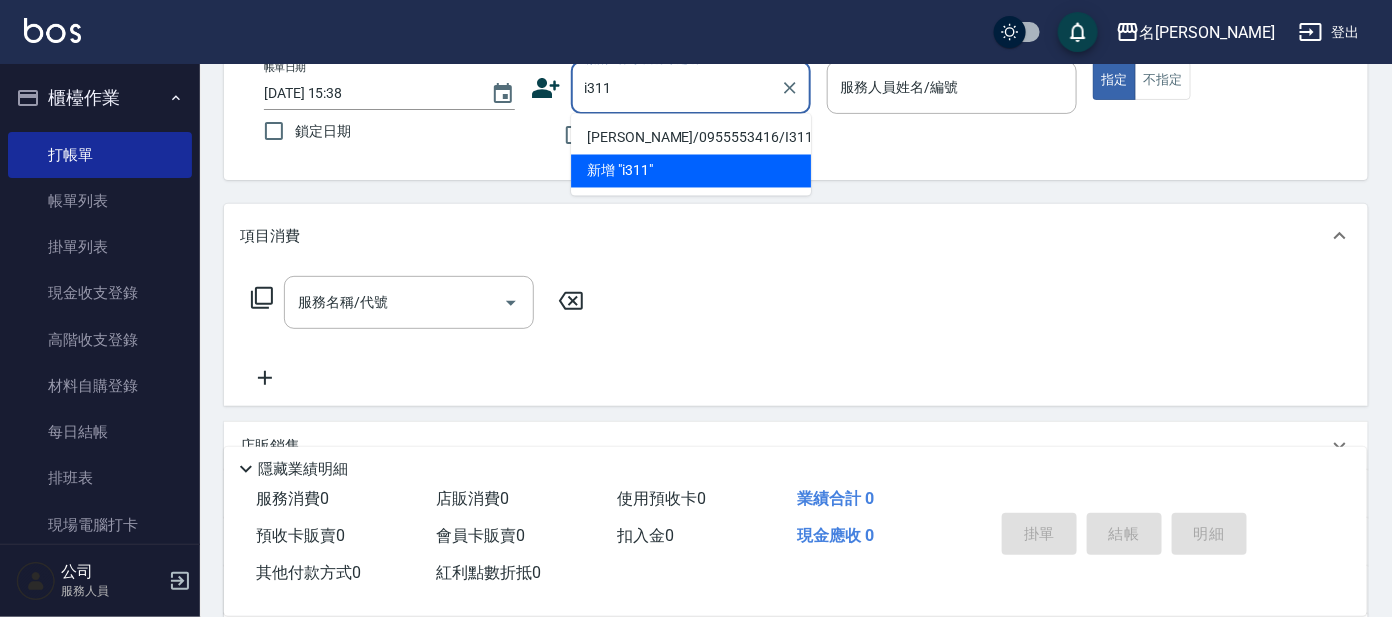 click on "[PERSON_NAME]/0955553416/I311" at bounding box center [691, 138] 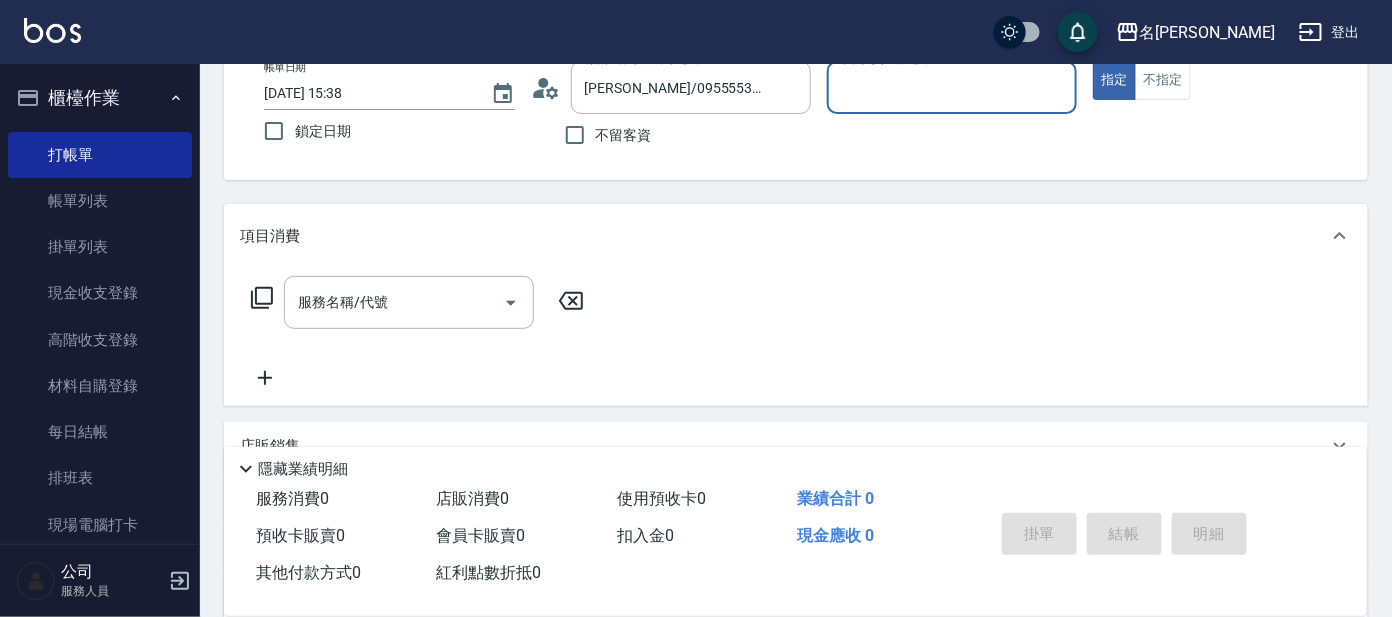 type on "Ada-9" 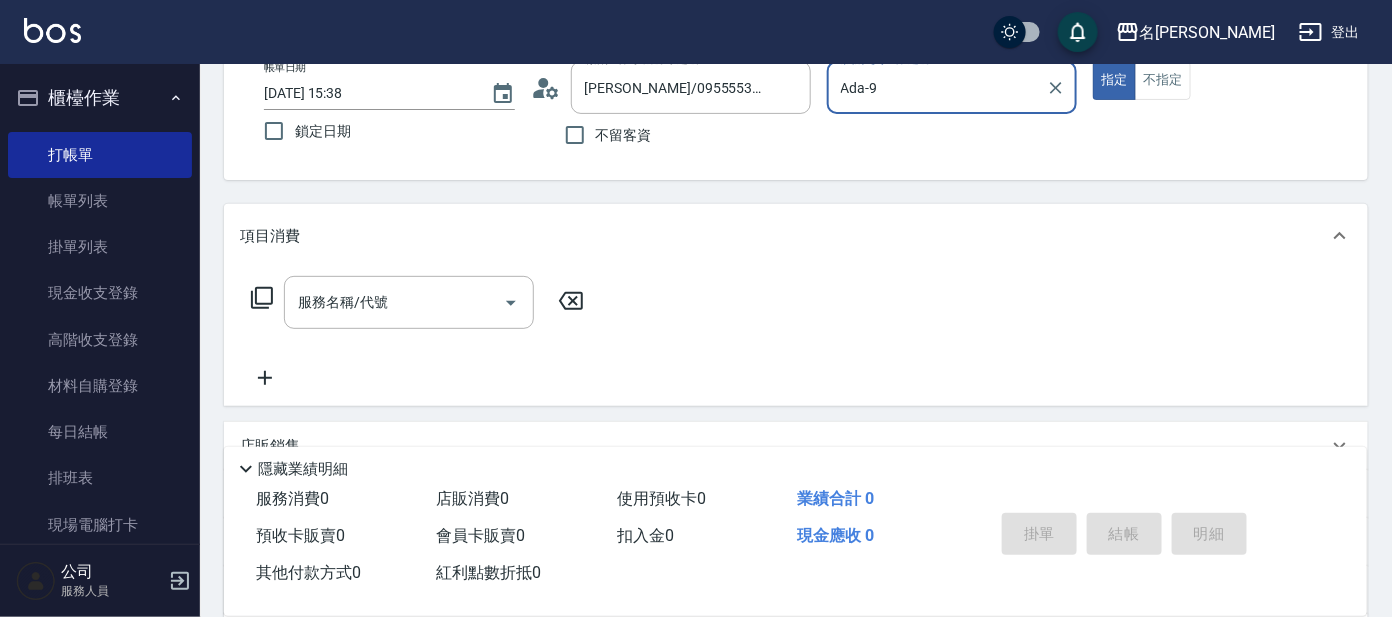 click 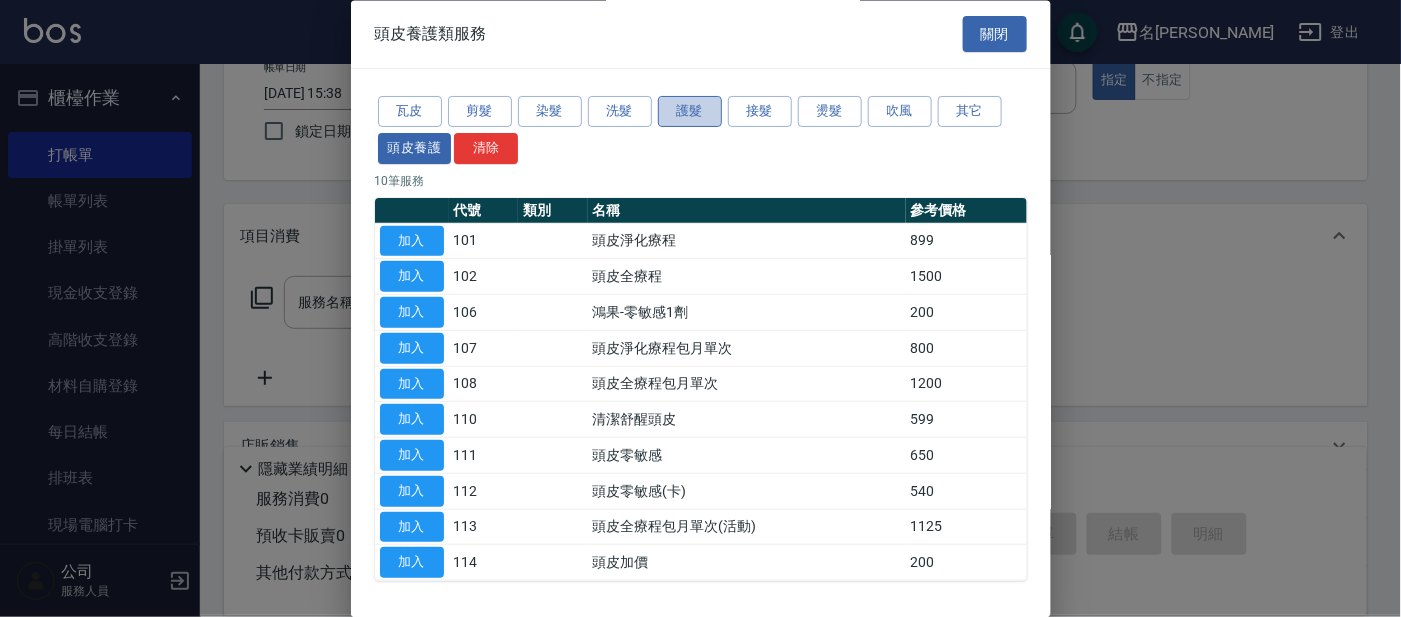 click on "護髮" at bounding box center (690, 112) 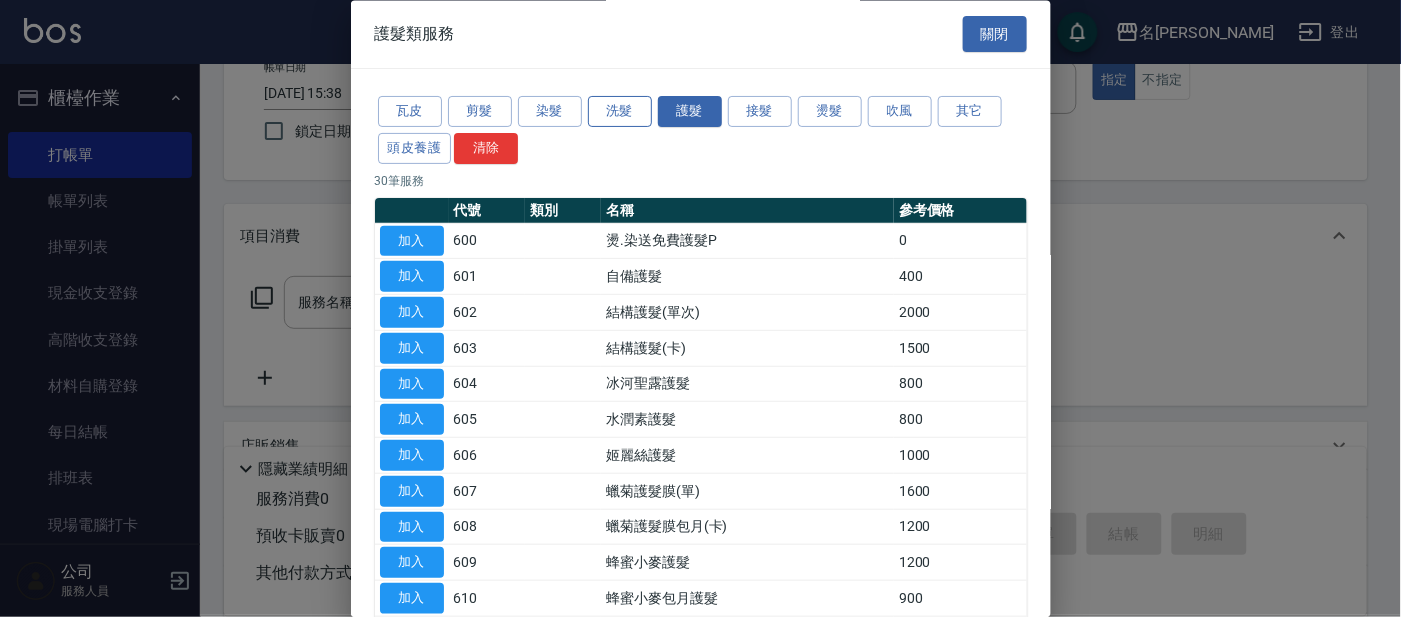 click on "洗髮" at bounding box center (620, 112) 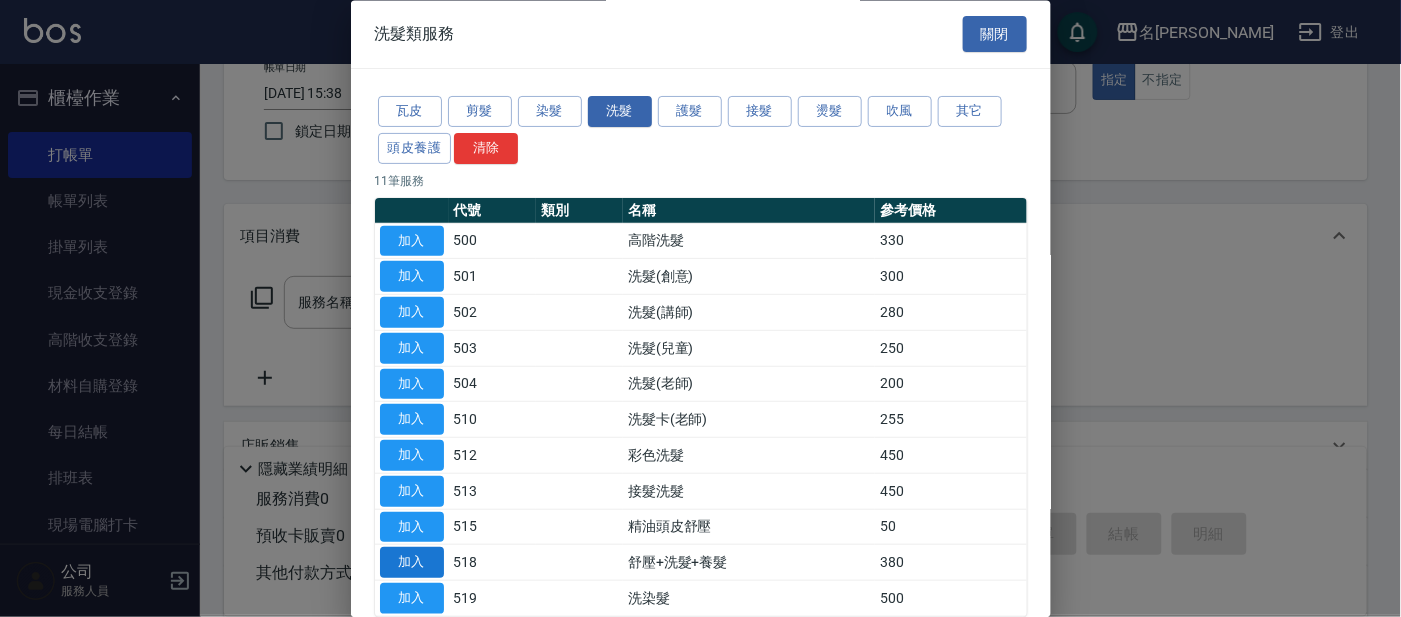click on "加入" at bounding box center [412, 563] 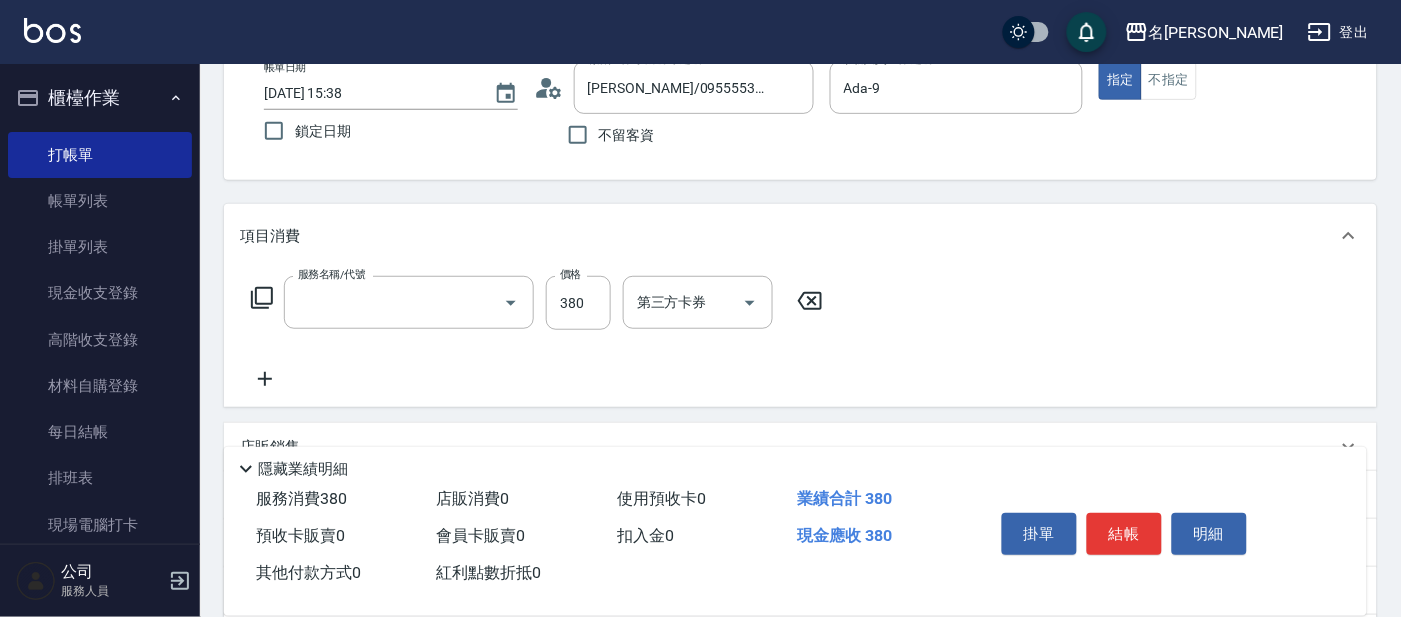 type on "舒壓+洗髮+養髮(518)" 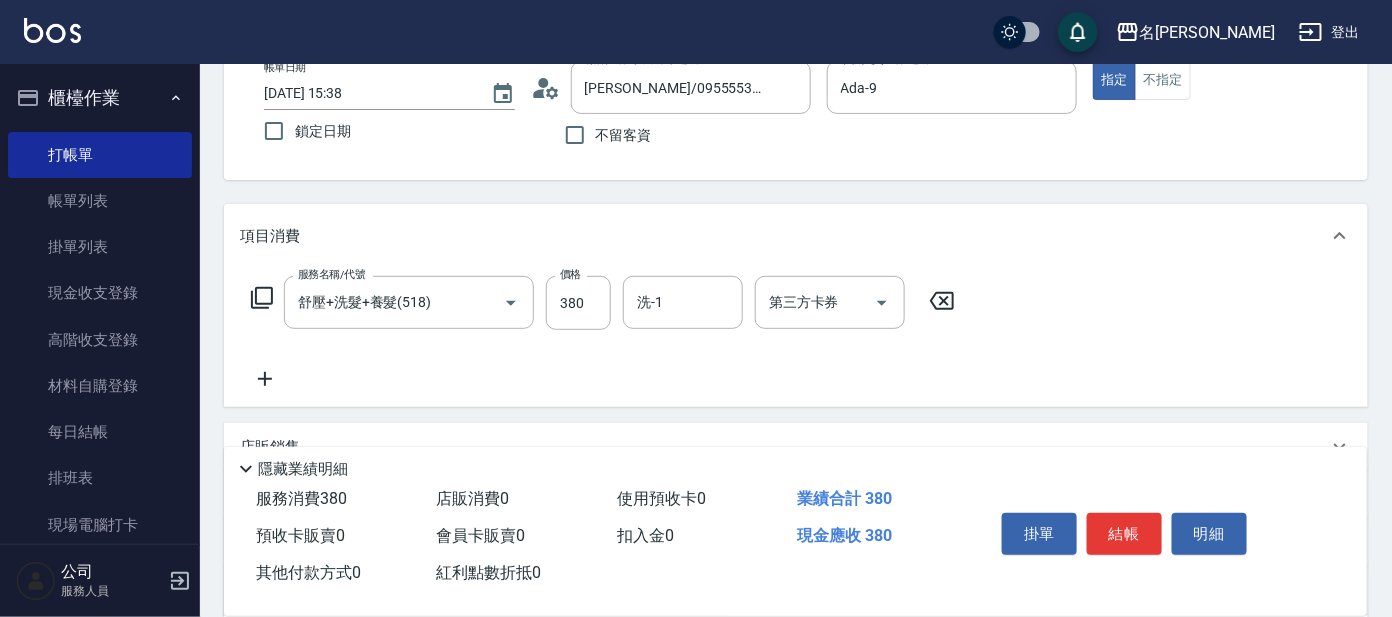 click on "服務名稱/代號 舒壓+洗髮+養髮(518) 服務名稱/代號 價格 380 價格 洗-1 洗-1 第三方卡券 第三方卡券" at bounding box center [603, 303] 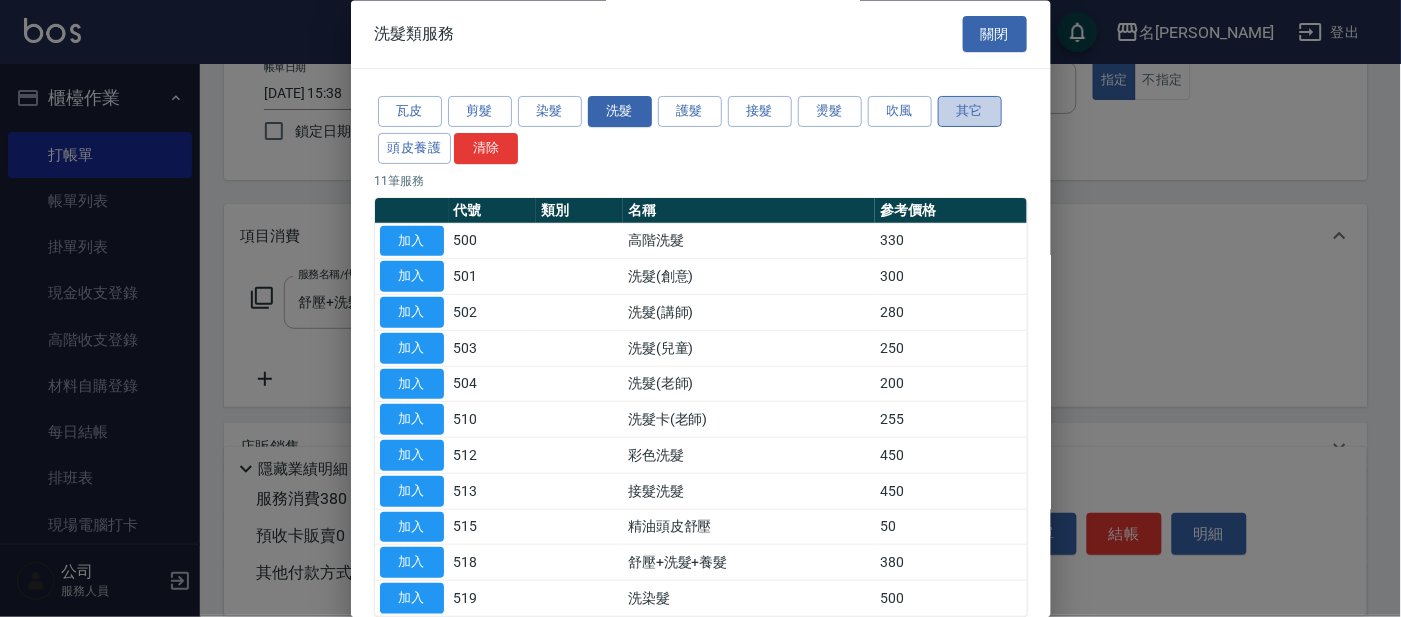 click on "其它" at bounding box center [970, 112] 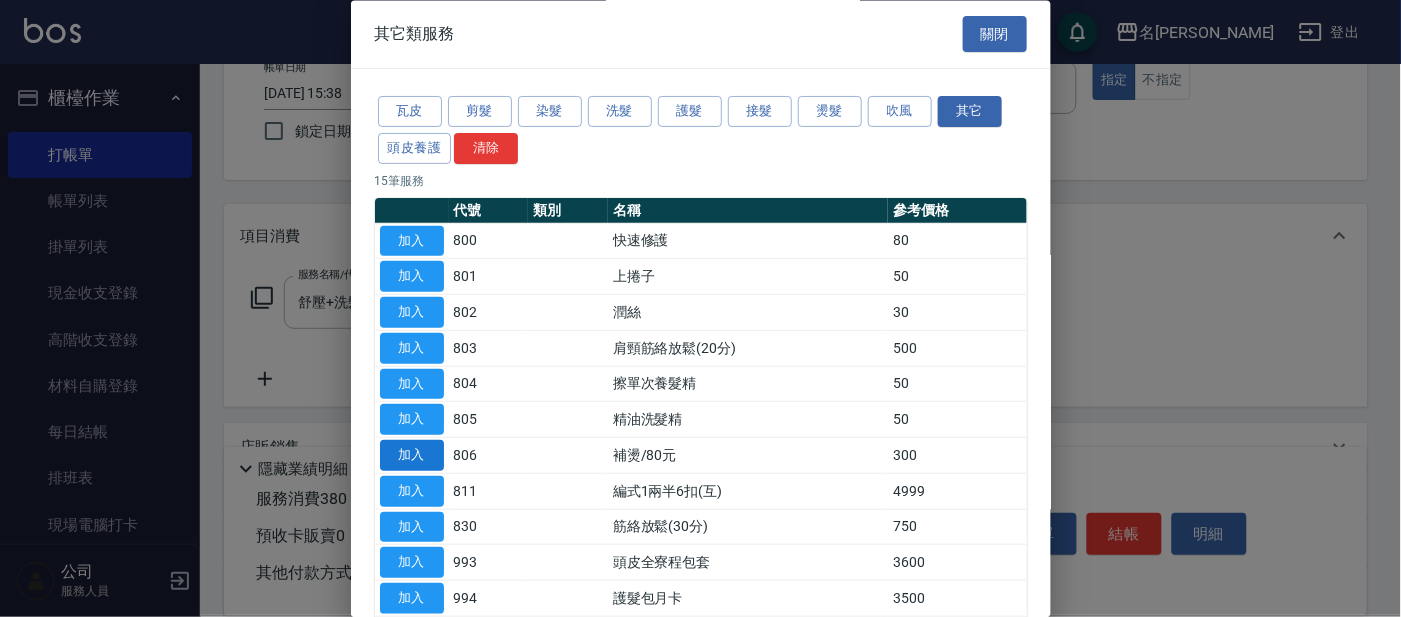 click on "加入" at bounding box center (412, 456) 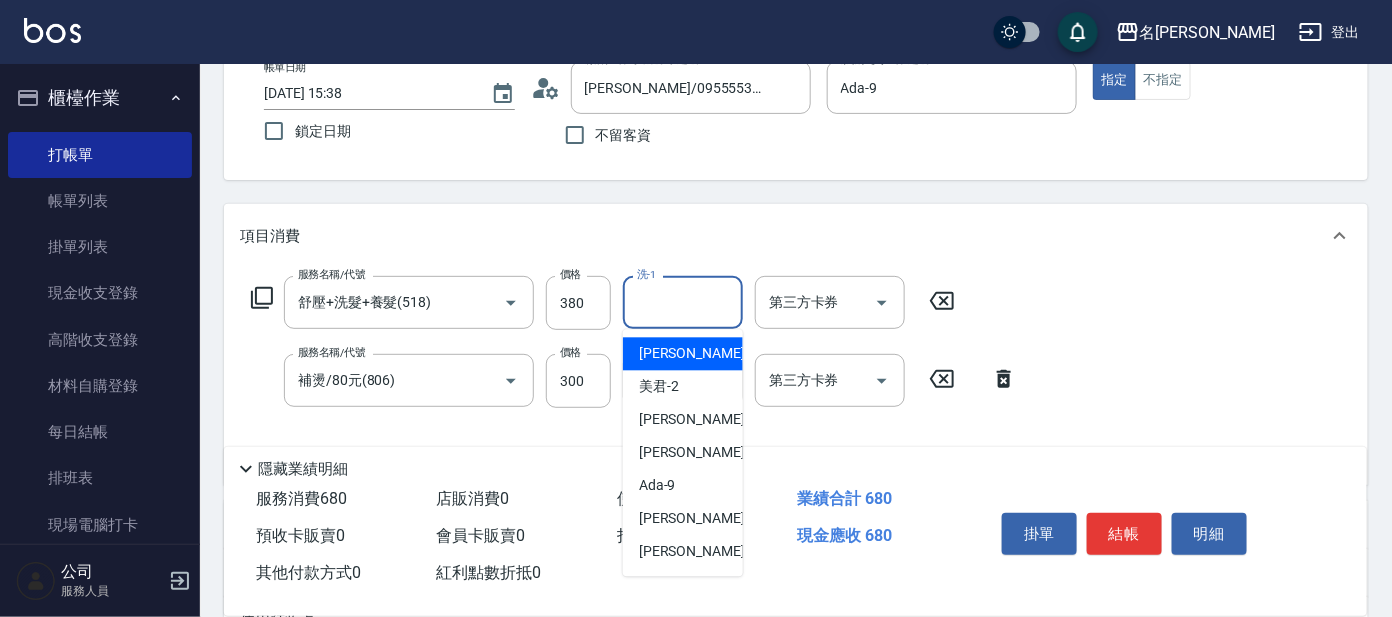 click on "洗-1" at bounding box center [683, 302] 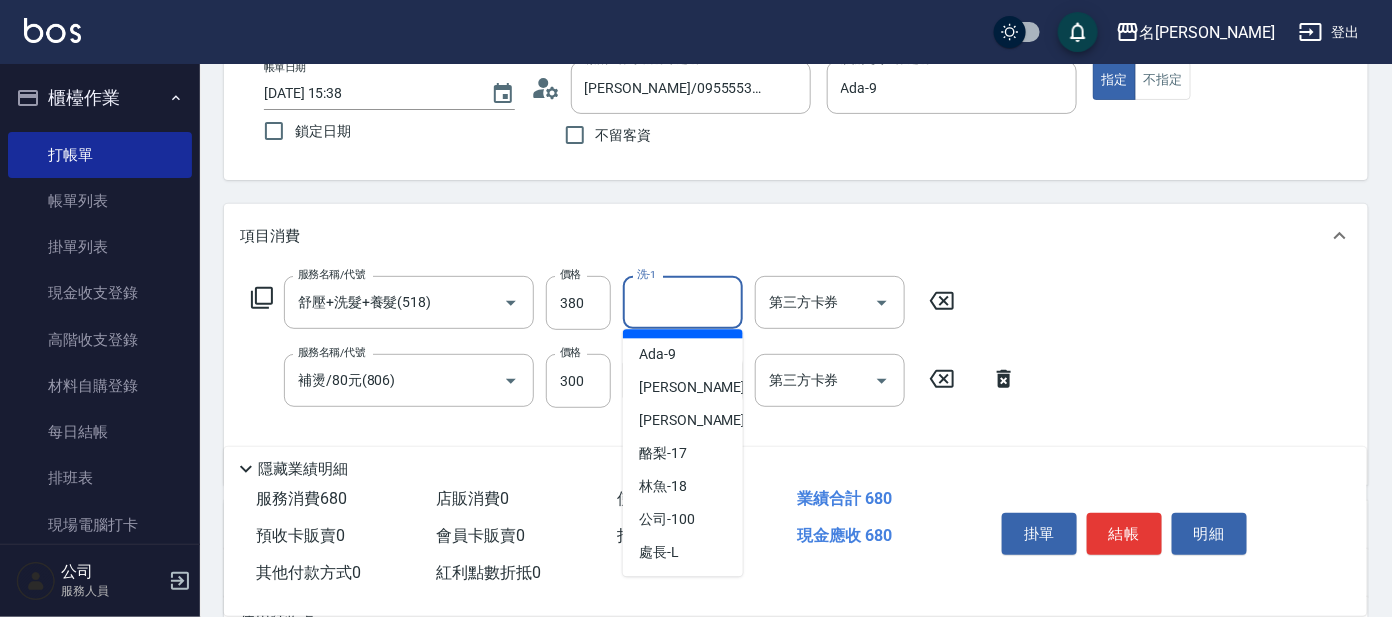 scroll, scrollTop: 132, scrollLeft: 0, axis: vertical 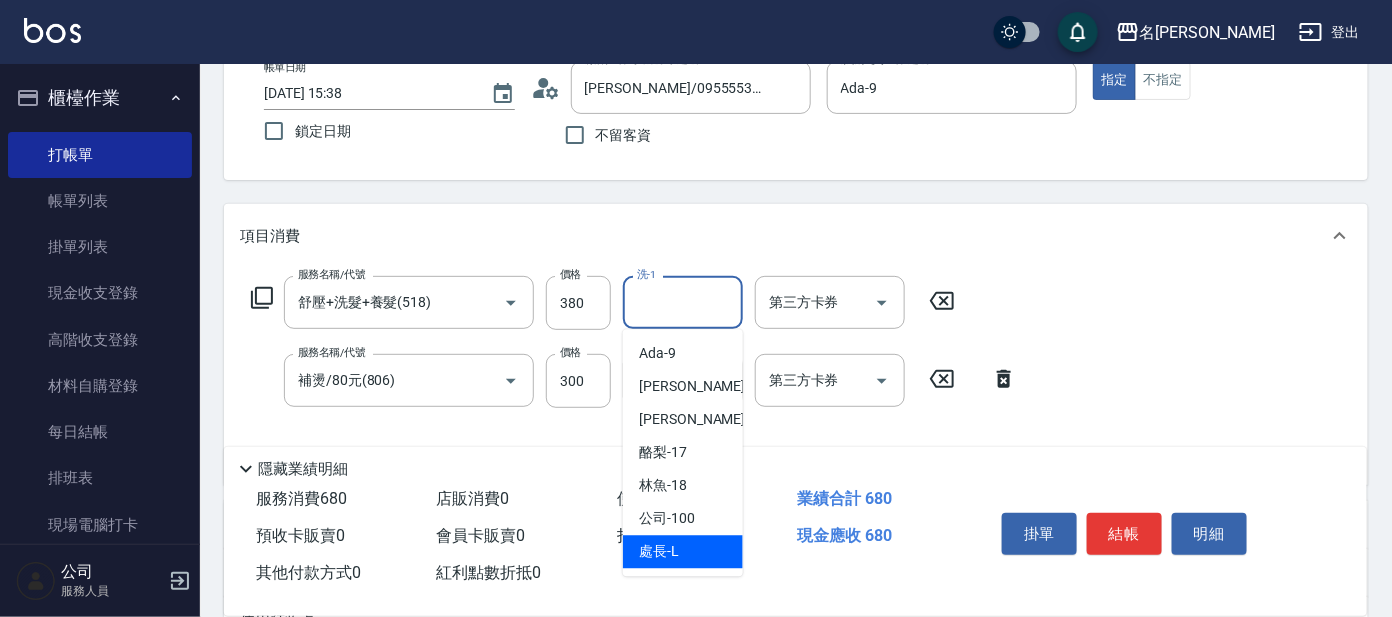 click on "處長 -L" at bounding box center (659, 552) 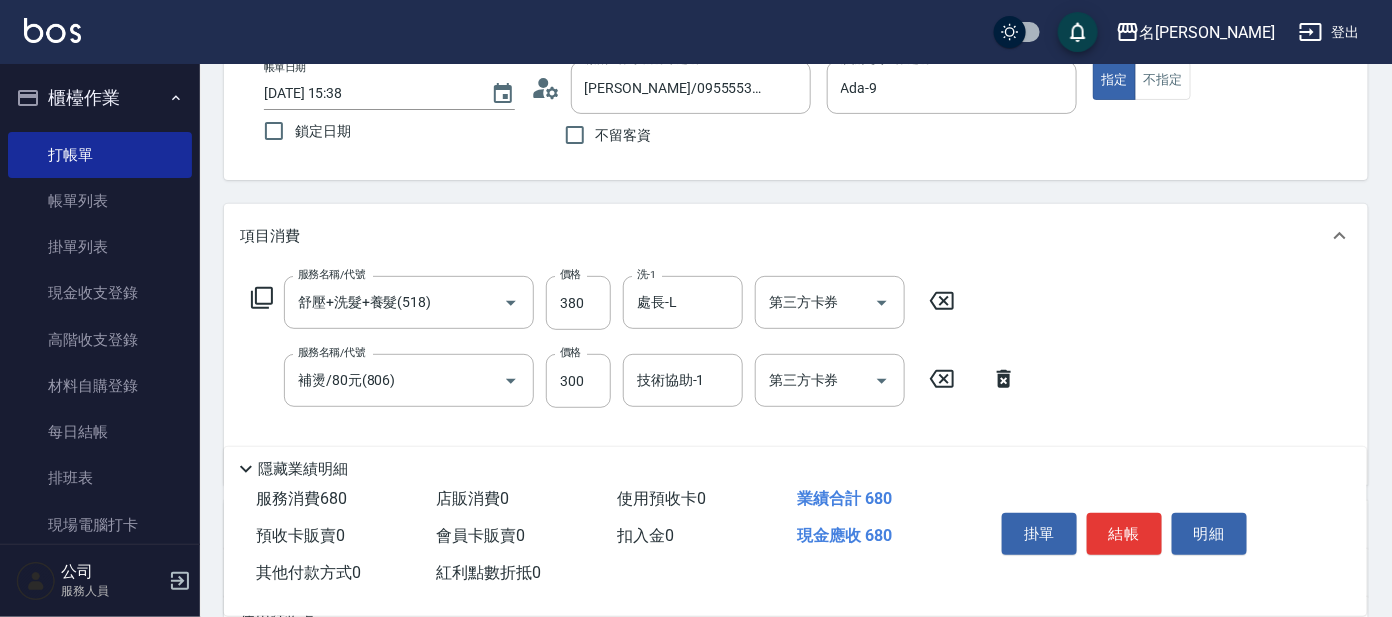 click 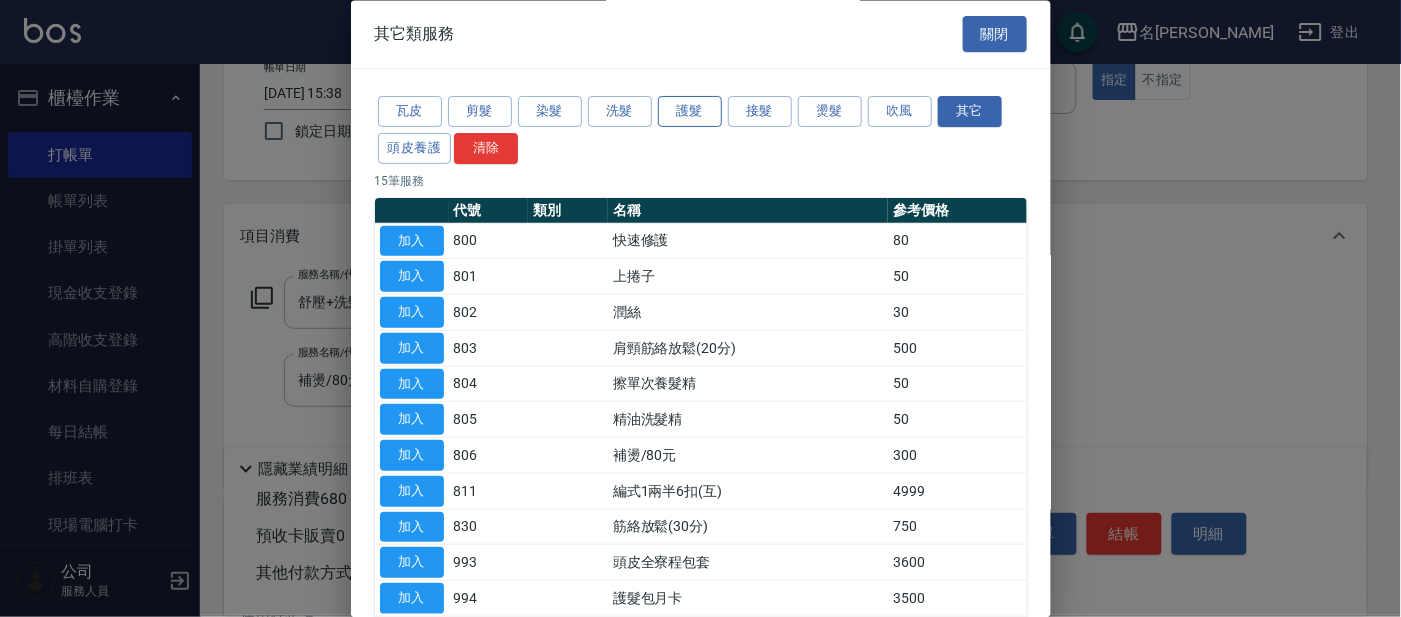 click on "護髮" at bounding box center (690, 112) 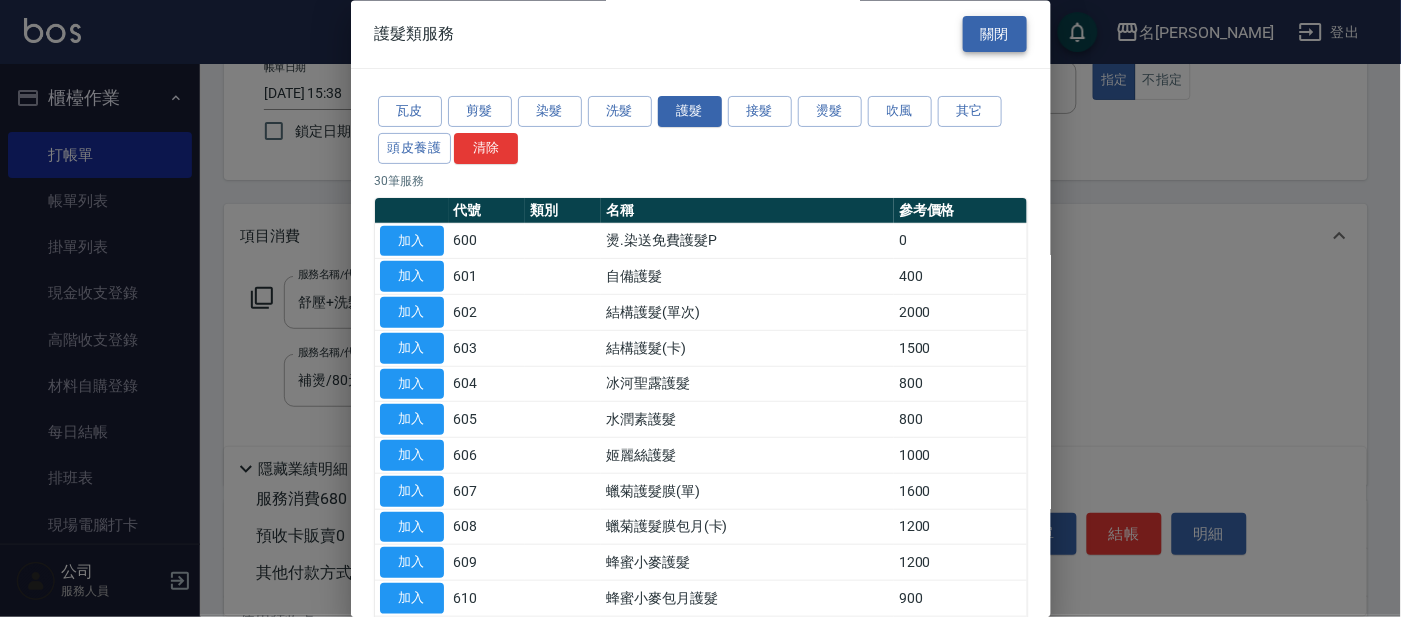 click on "關閉" at bounding box center [995, 34] 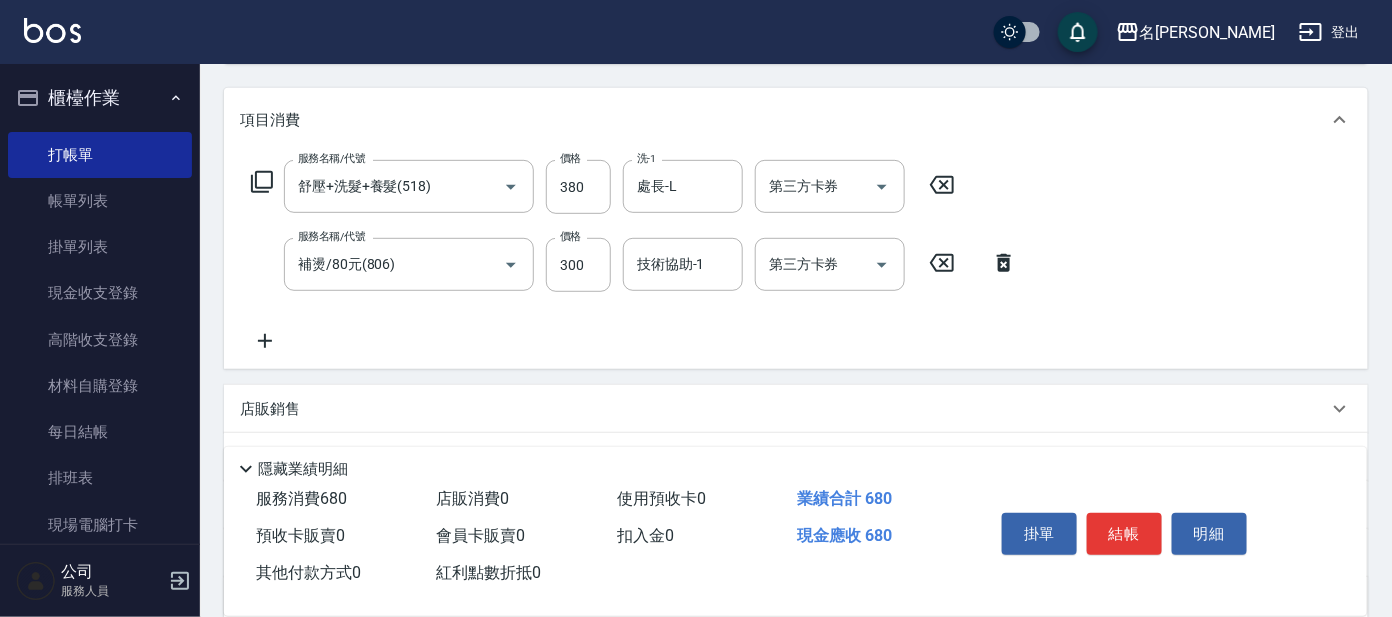 scroll, scrollTop: 184, scrollLeft: 0, axis: vertical 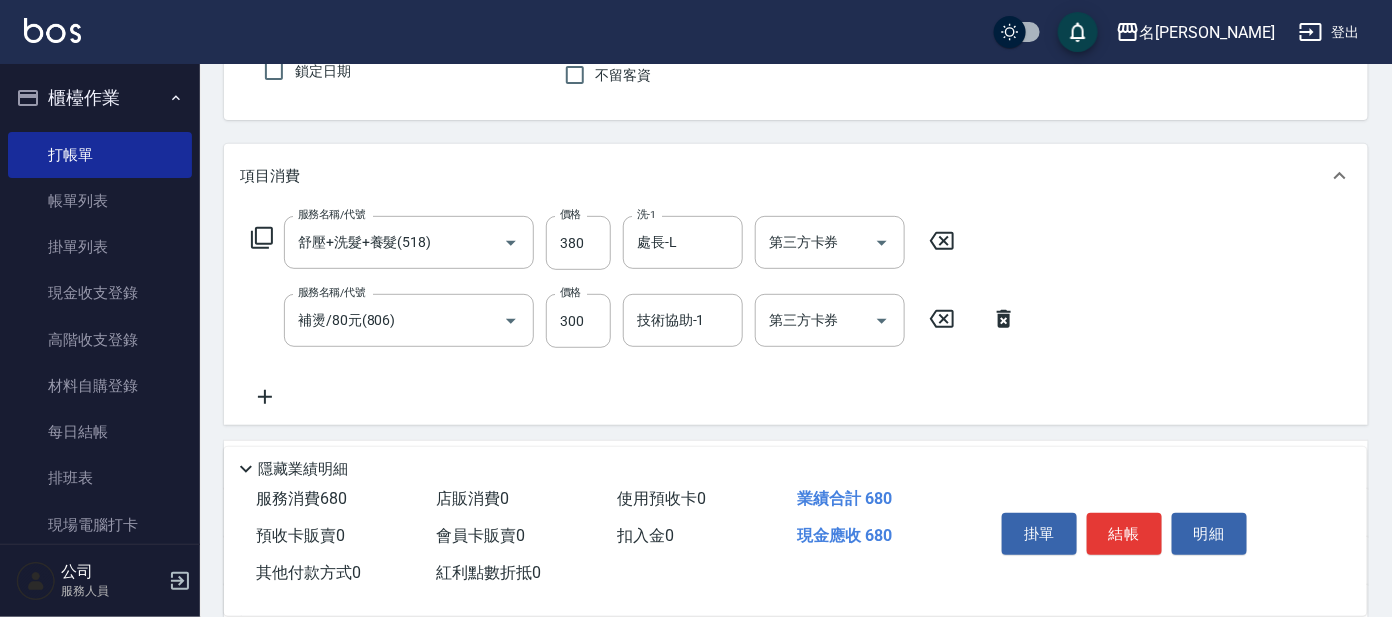 click 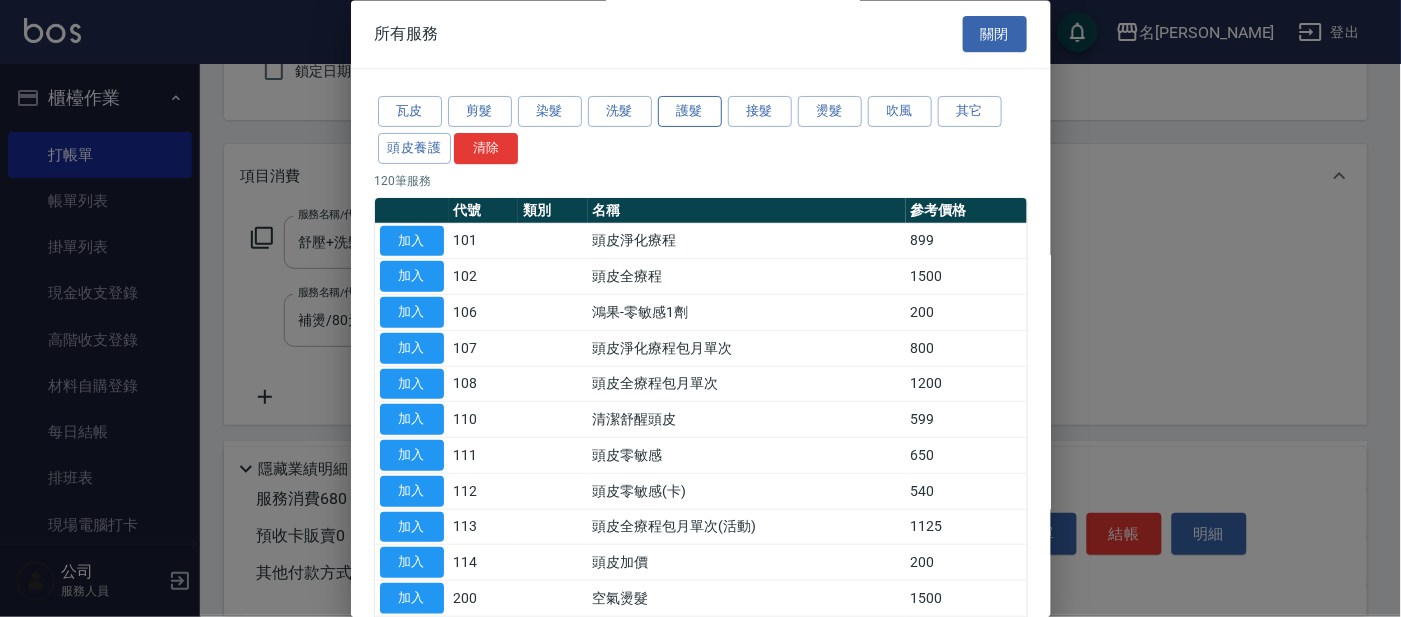 click on "護髮" at bounding box center (690, 112) 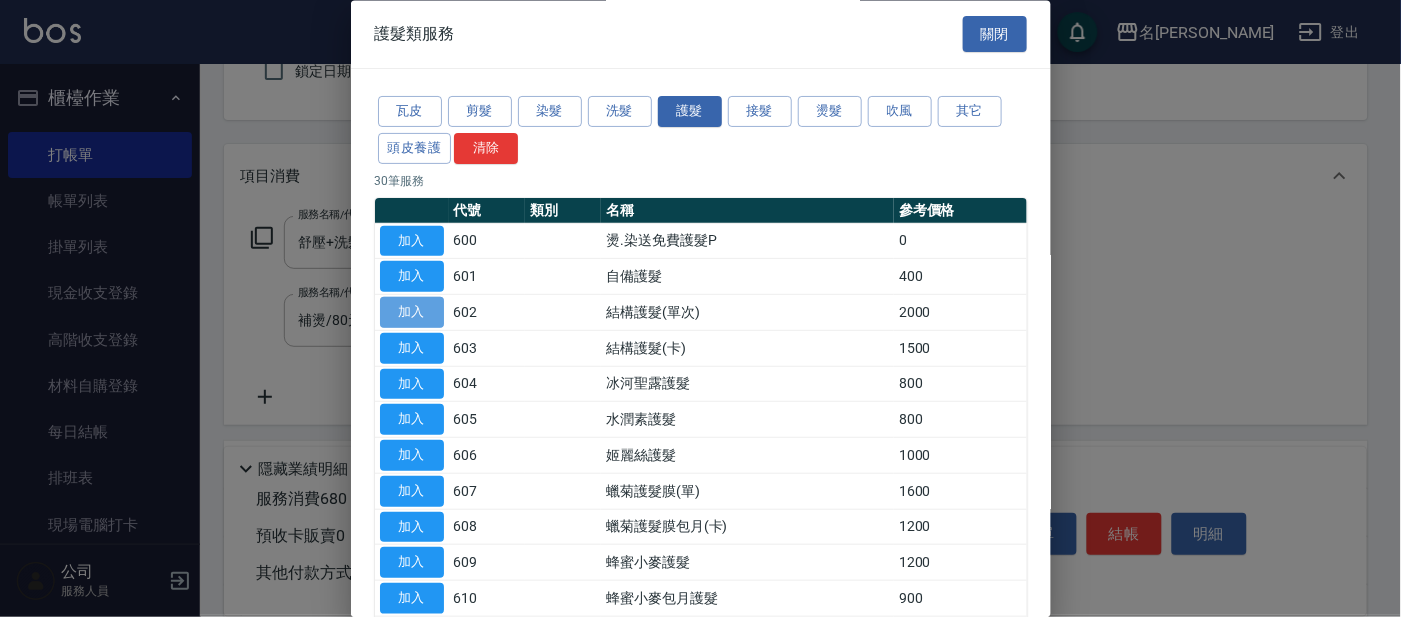 click on "加入" at bounding box center (412, 313) 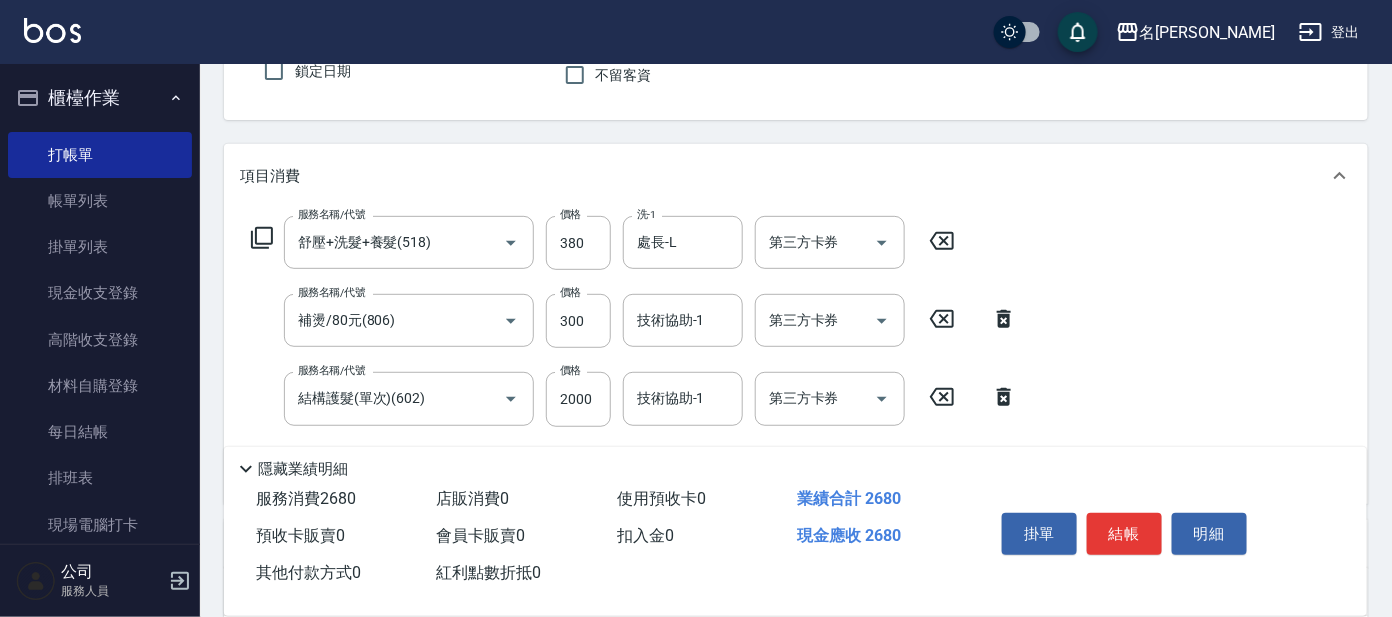 click 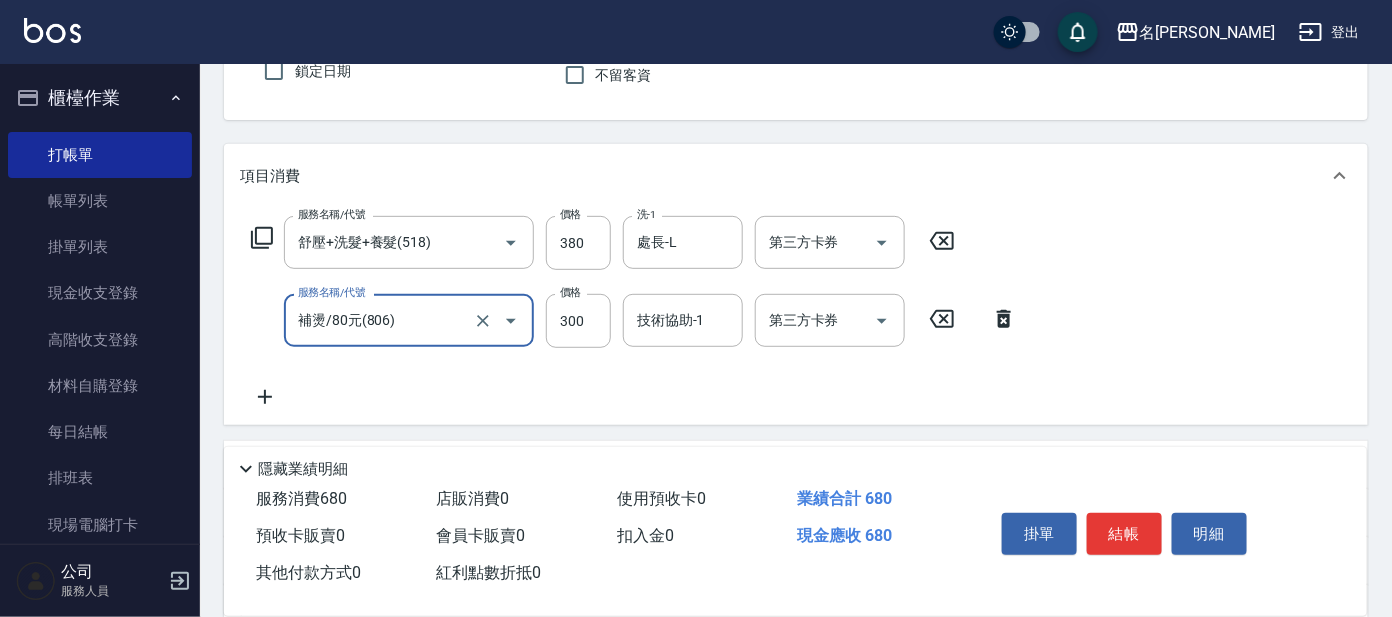 click on "服務名稱/代號 舒壓+洗髮+養髮(518) 服務名稱/代號 價格 380 價格 洗-1 處長-L 洗-1 第三方卡券 第三方卡券" at bounding box center (603, 243) 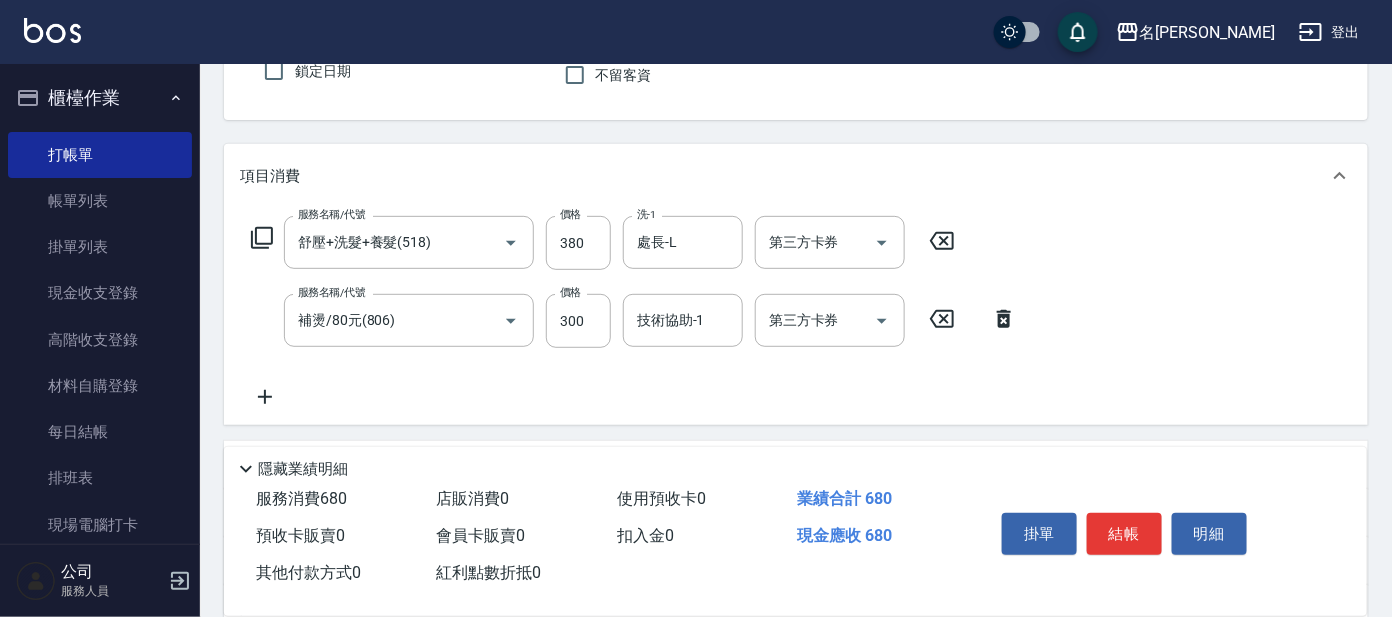 click 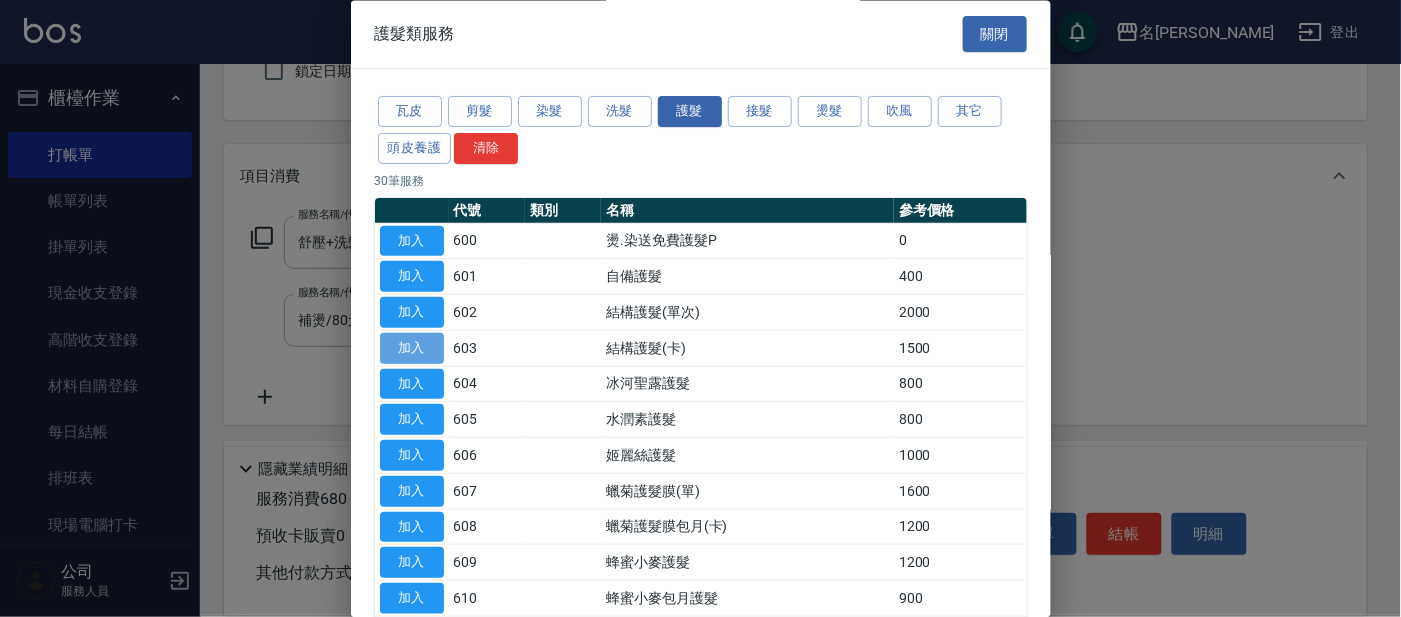 click on "加入" at bounding box center (412, 348) 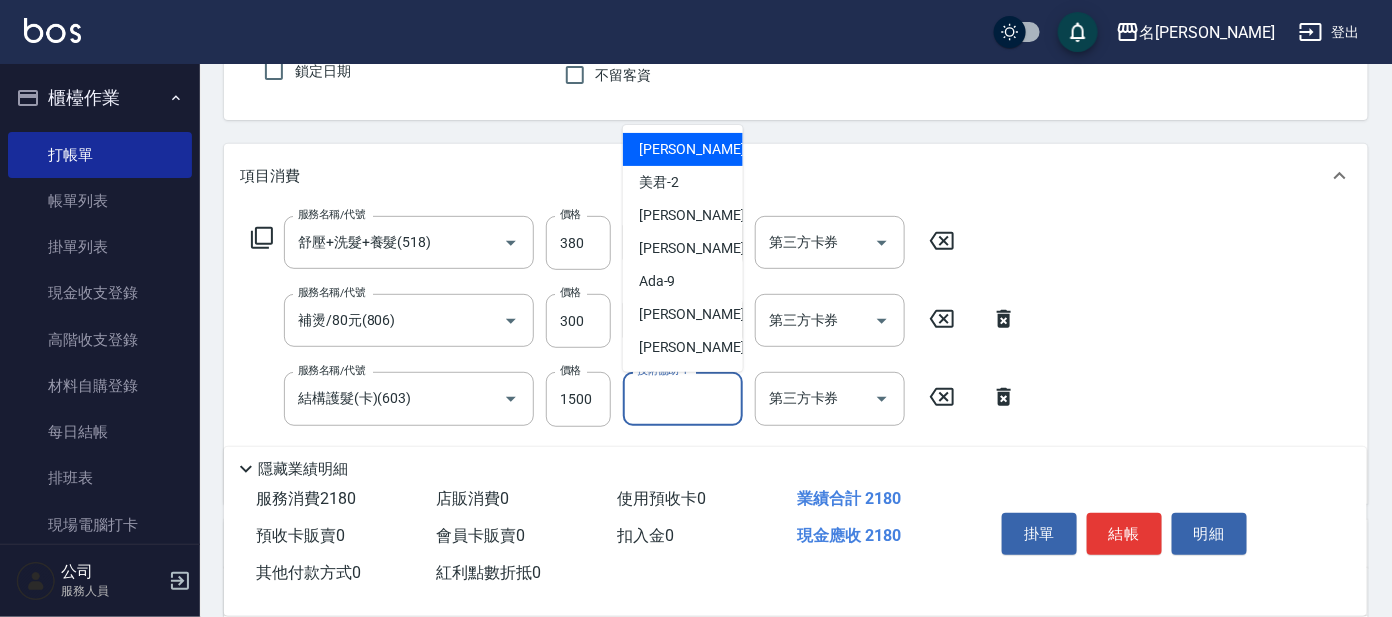 click on "技術協助-1" at bounding box center [683, 398] 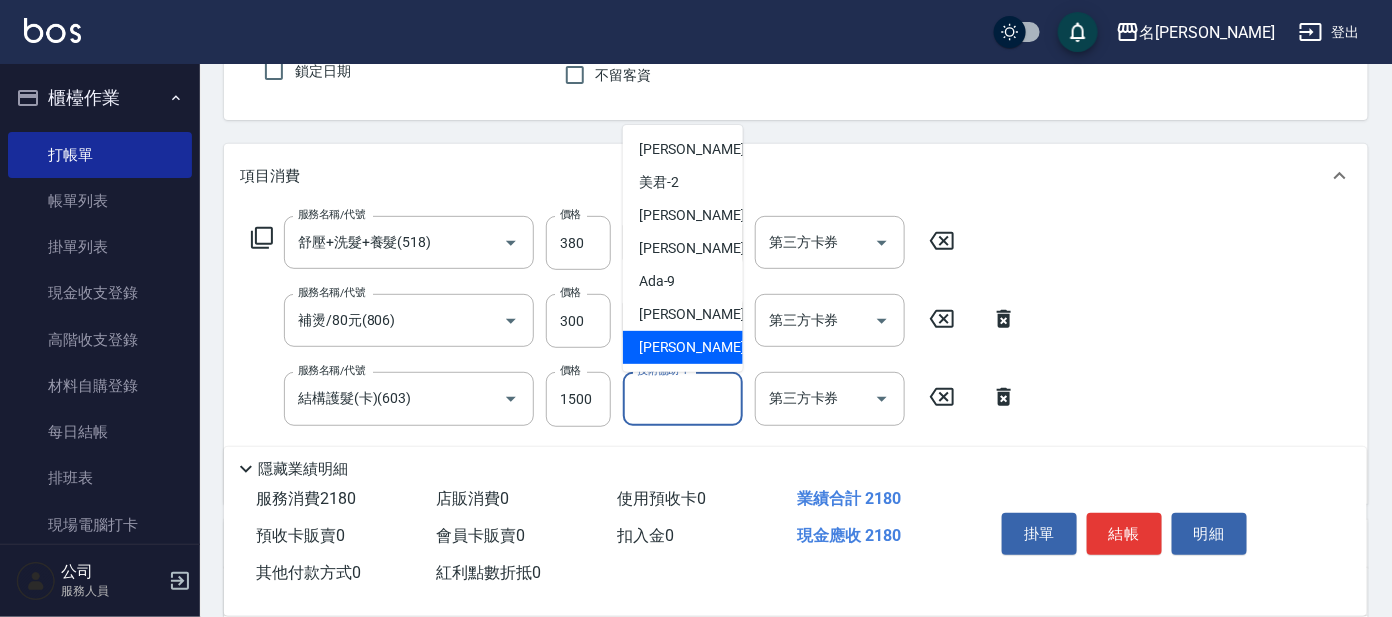 scroll, scrollTop: 124, scrollLeft: 0, axis: vertical 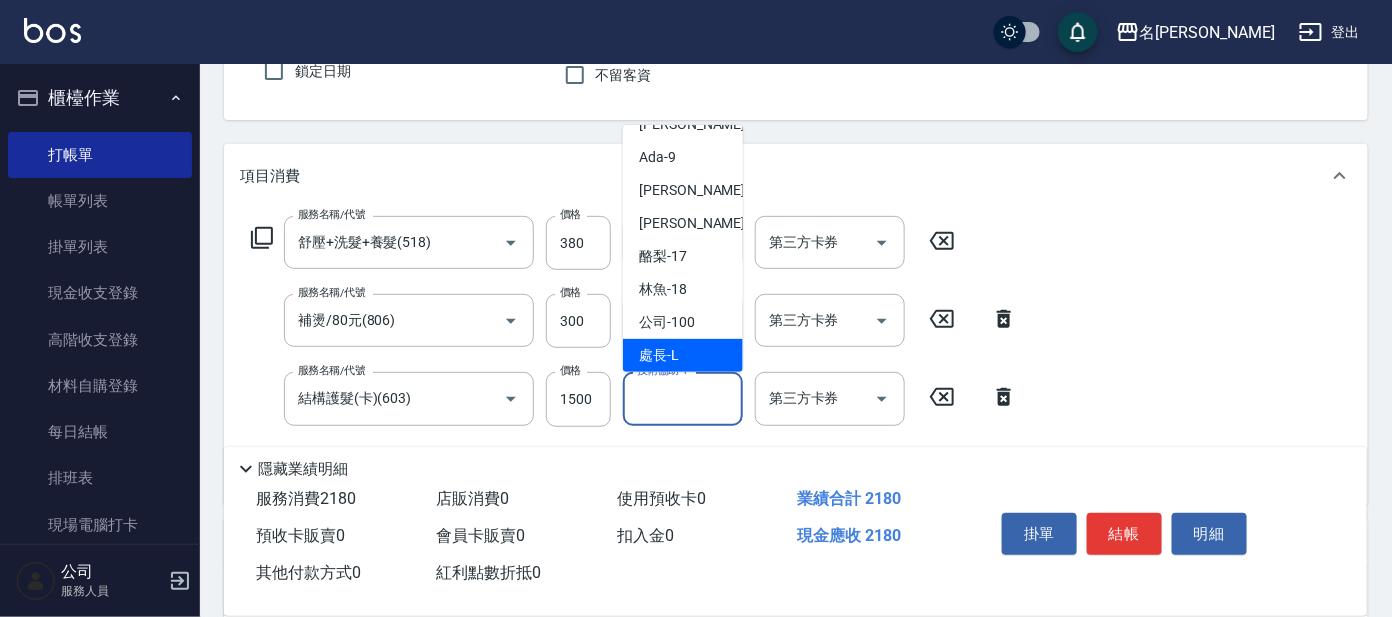 click on "處長 -L" at bounding box center (659, 355) 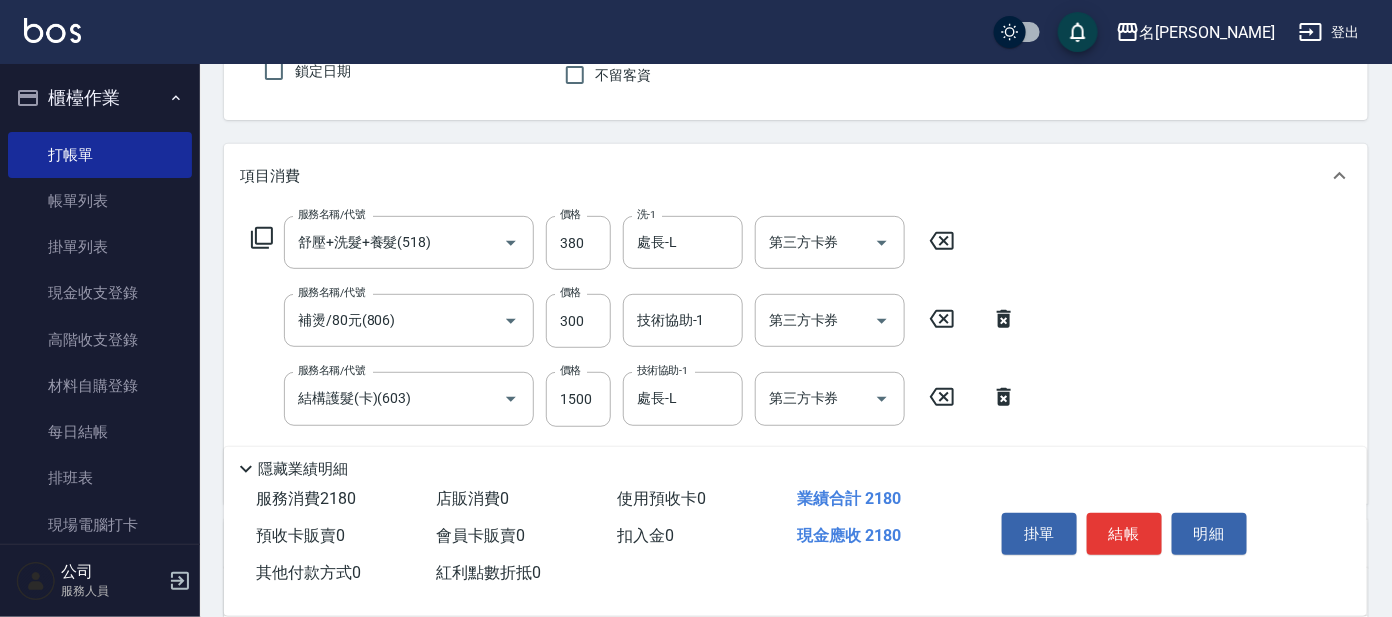 click 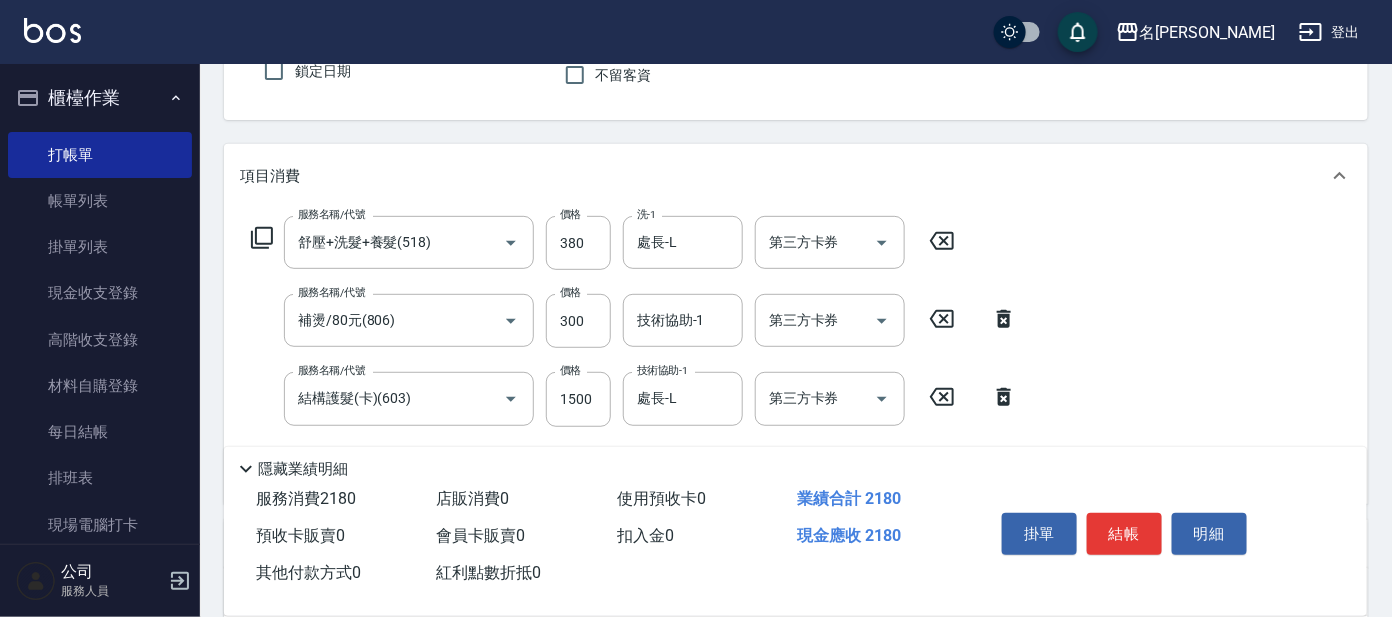 type 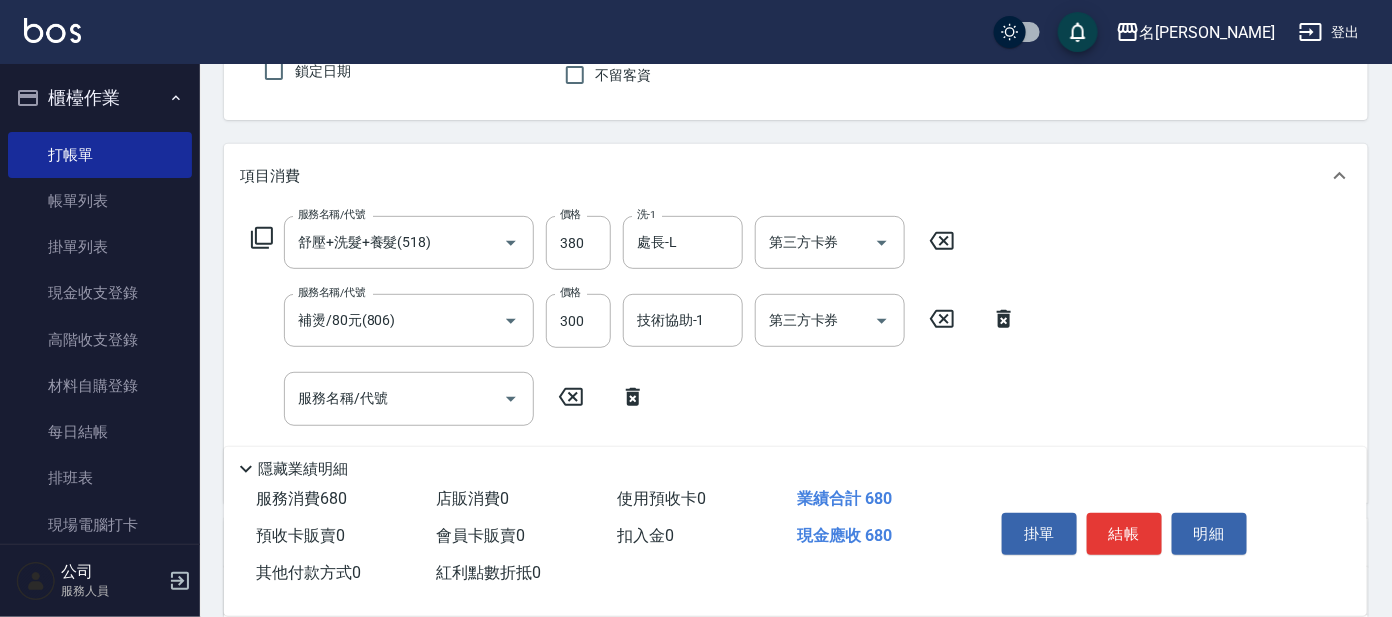 click 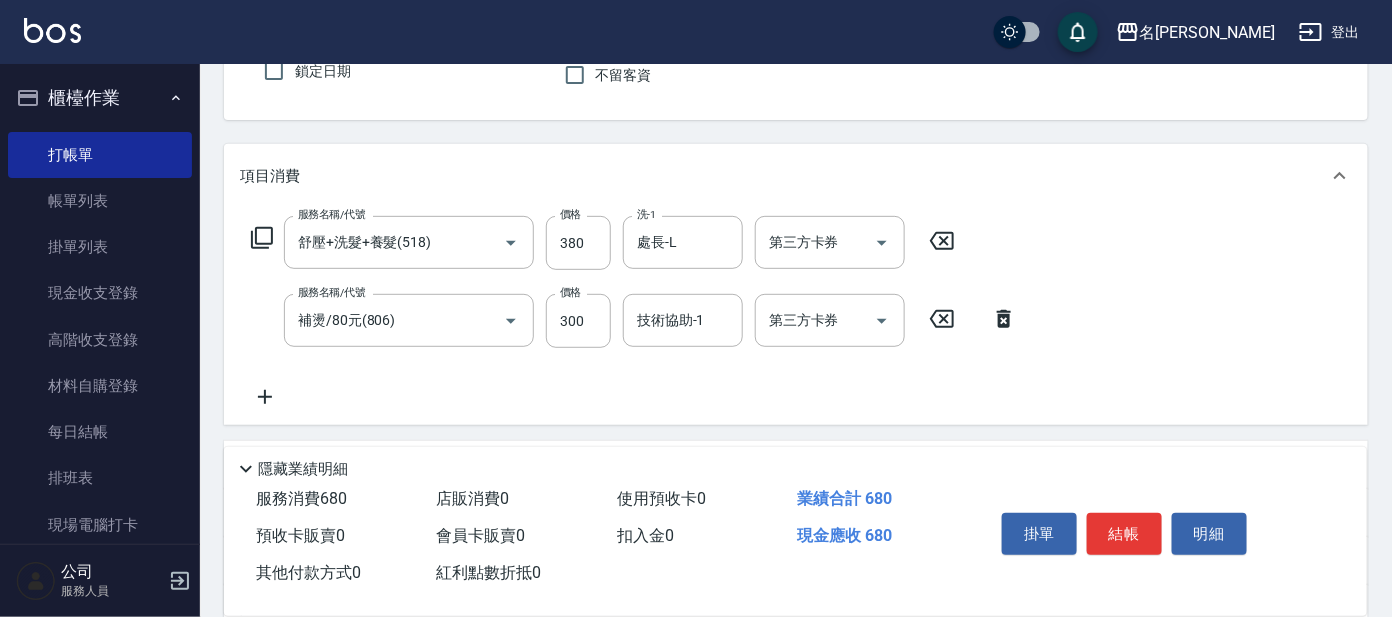 click 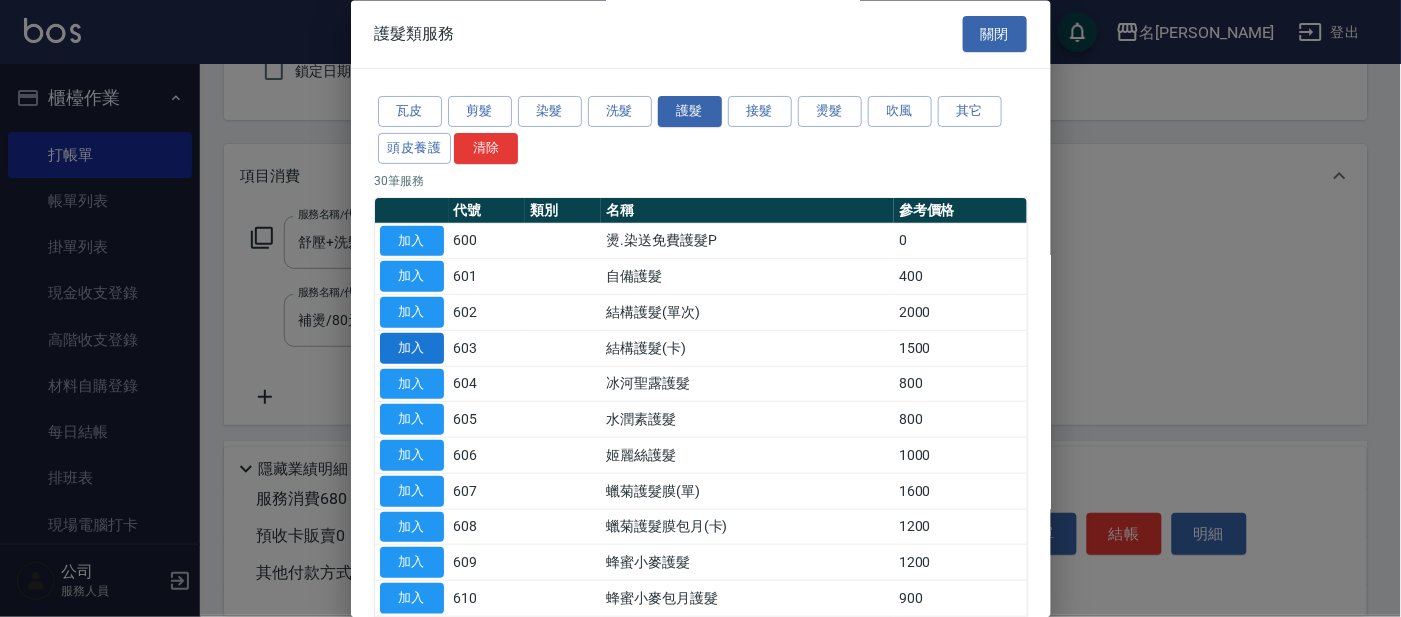 click on "加入" at bounding box center (412, 348) 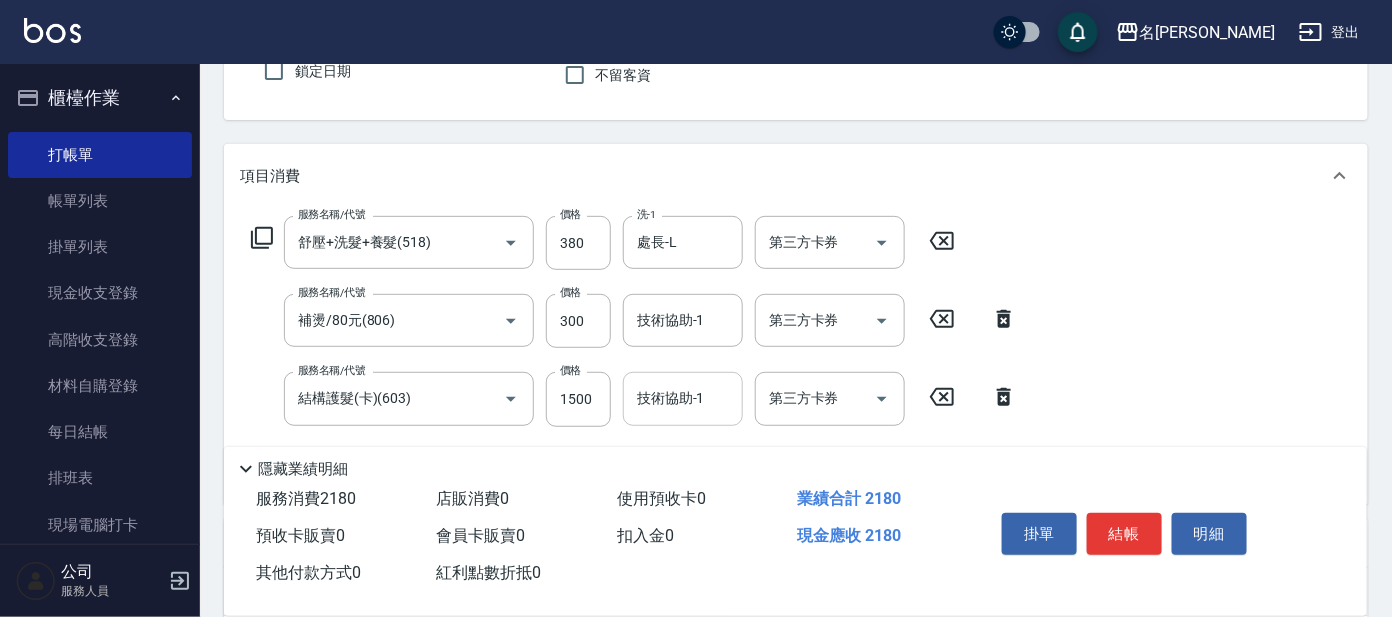click on "技術協助-1" at bounding box center [683, 398] 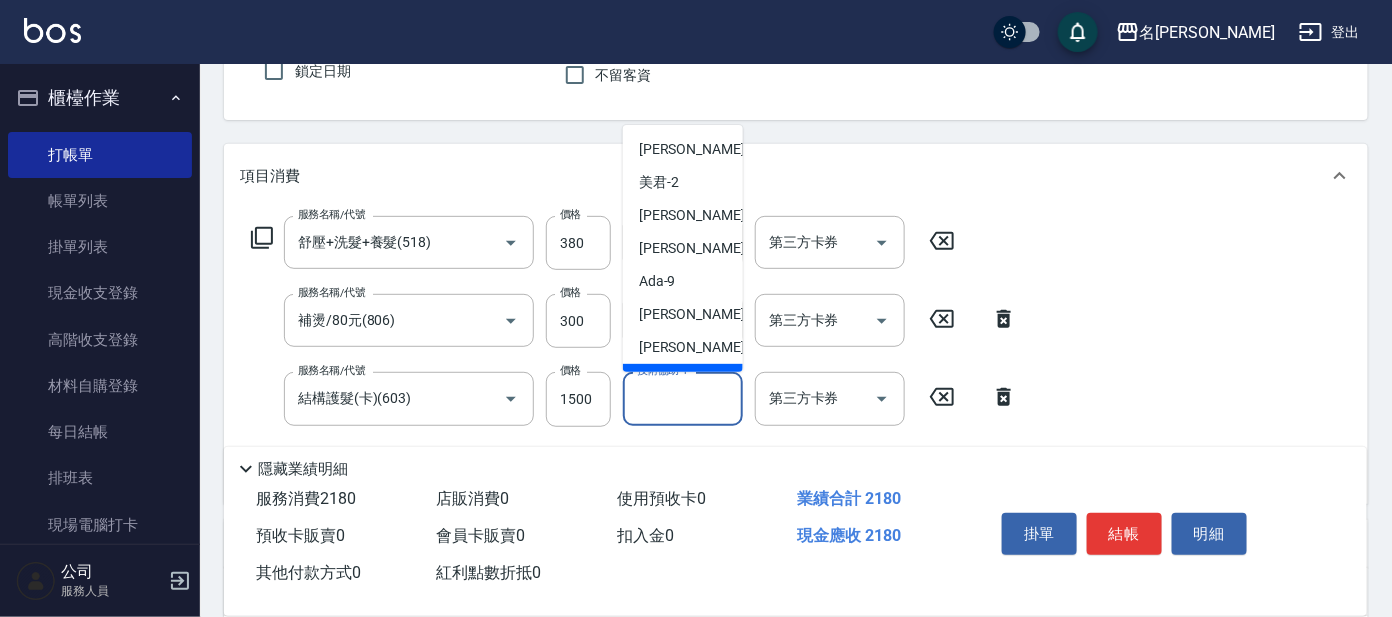 scroll, scrollTop: 124, scrollLeft: 0, axis: vertical 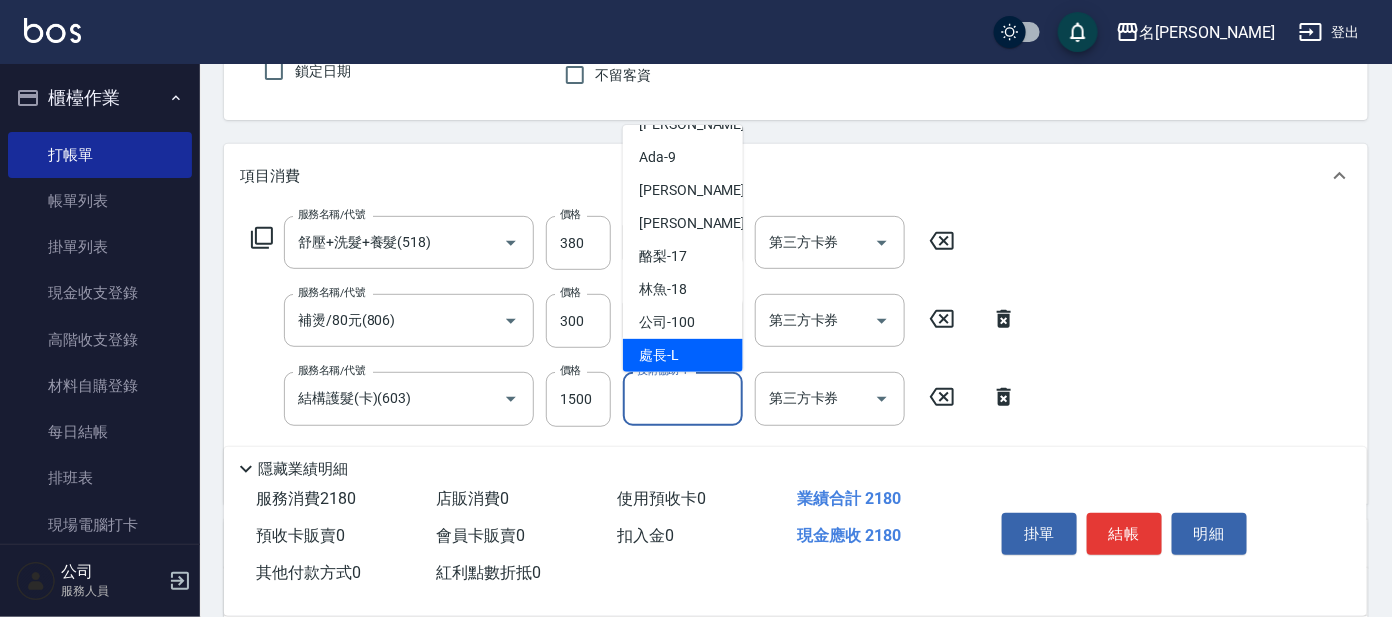 click on "處長 -L" at bounding box center [683, 355] 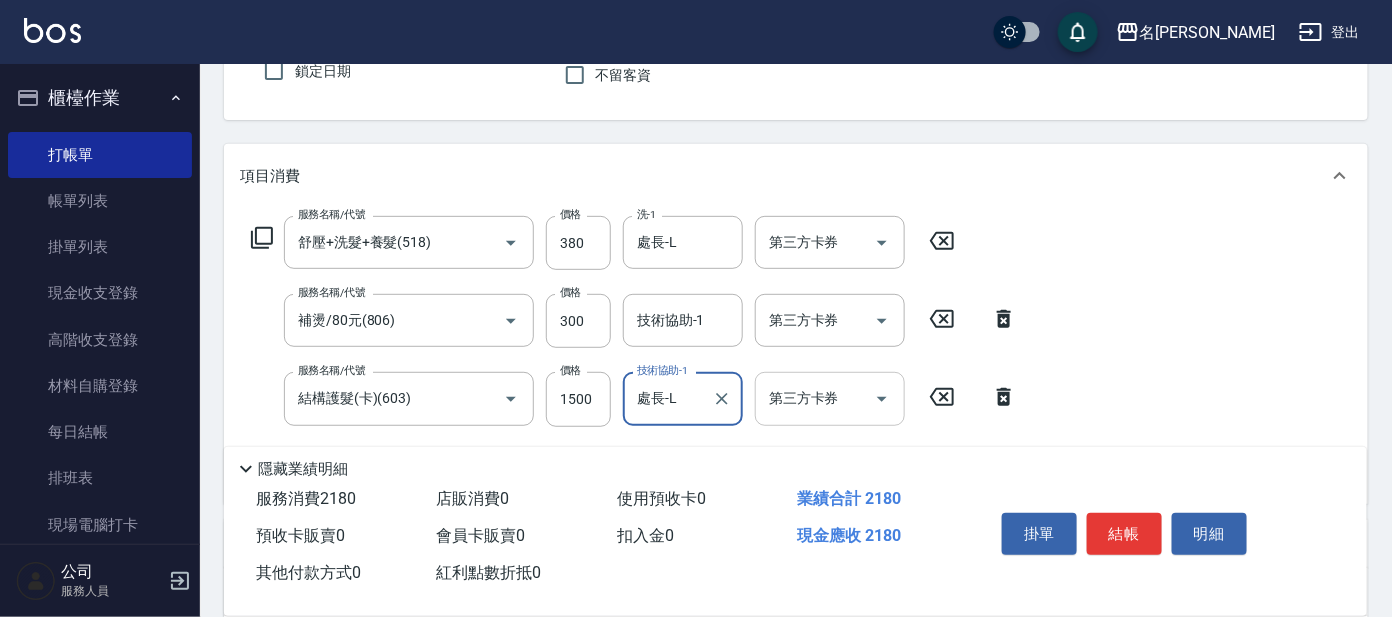 click on "第三方卡券 第三方卡券" at bounding box center (830, 398) 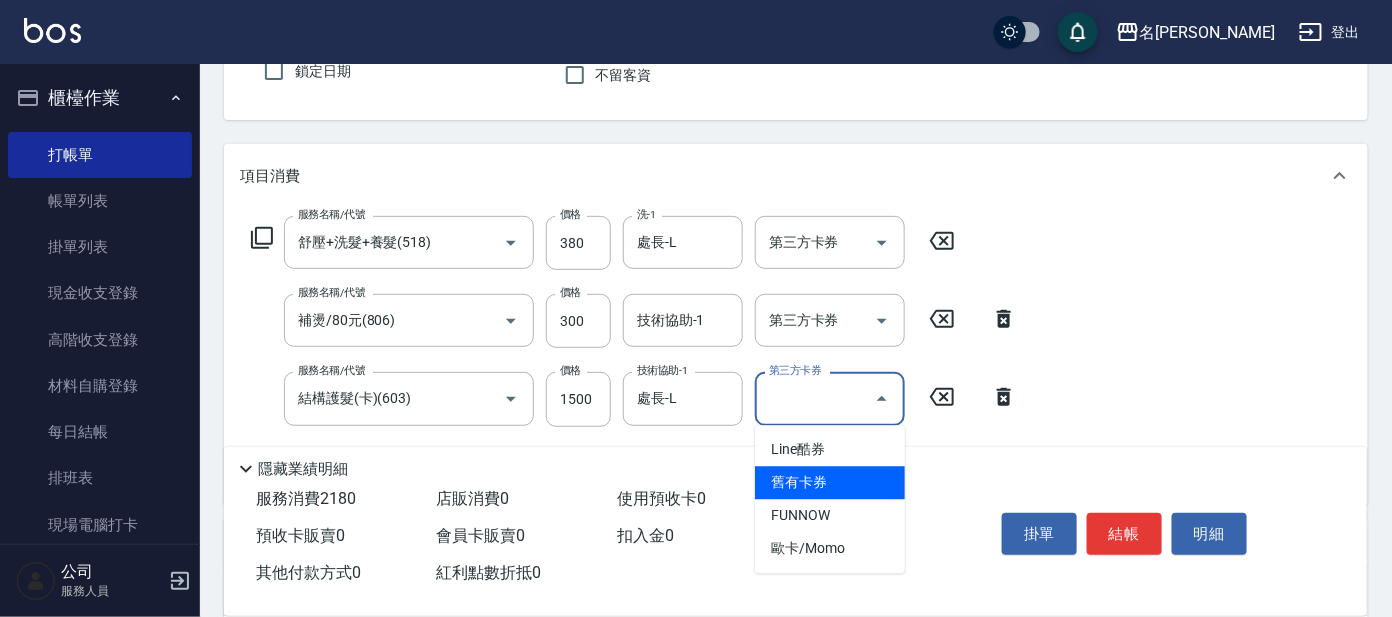 click on "舊有卡券" at bounding box center (830, 483) 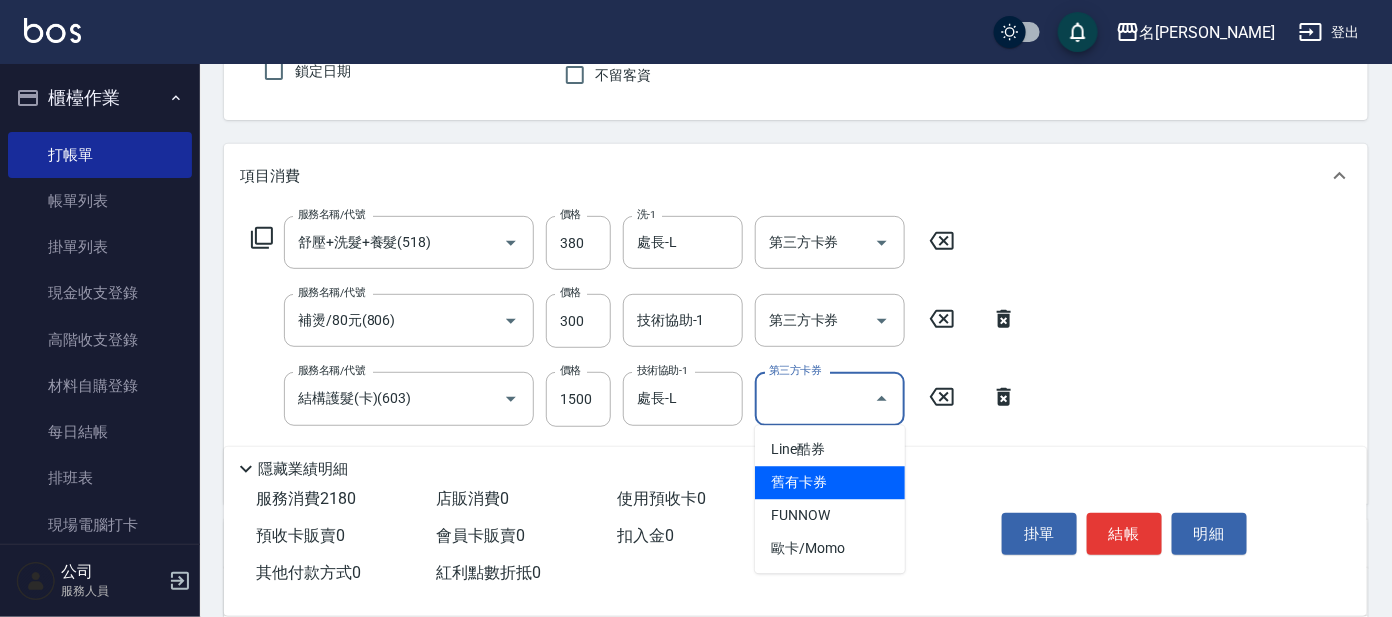type on "舊有卡券" 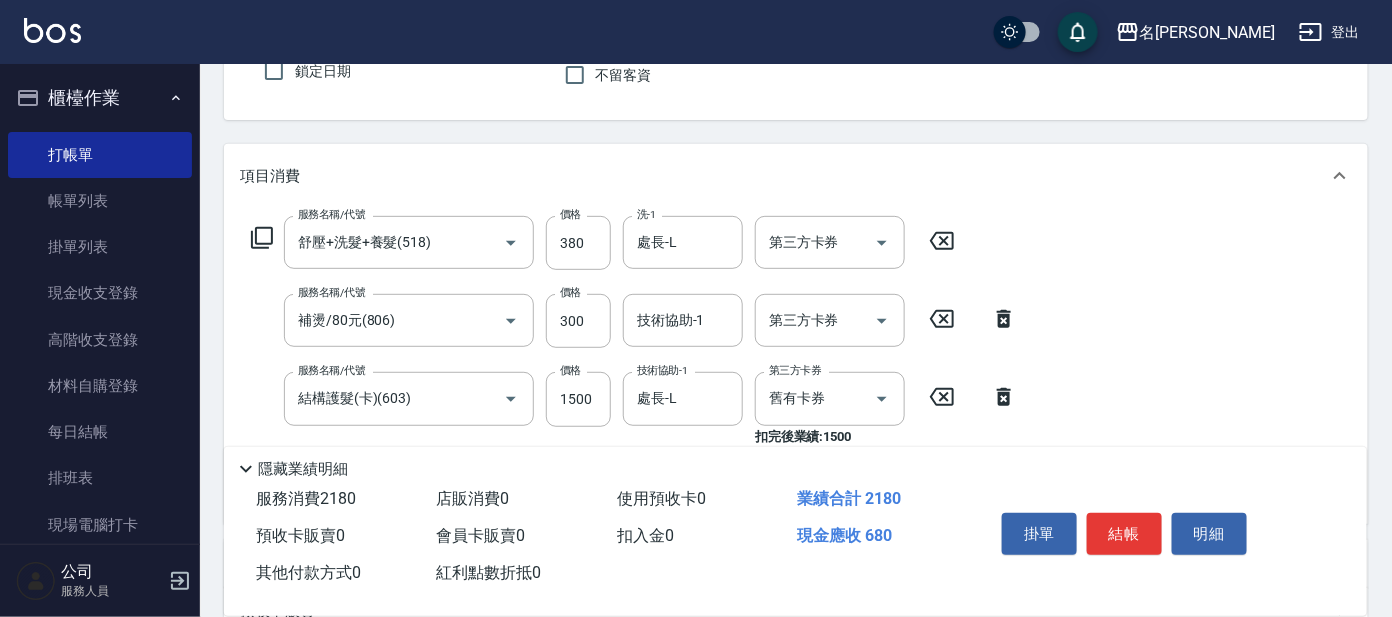 click 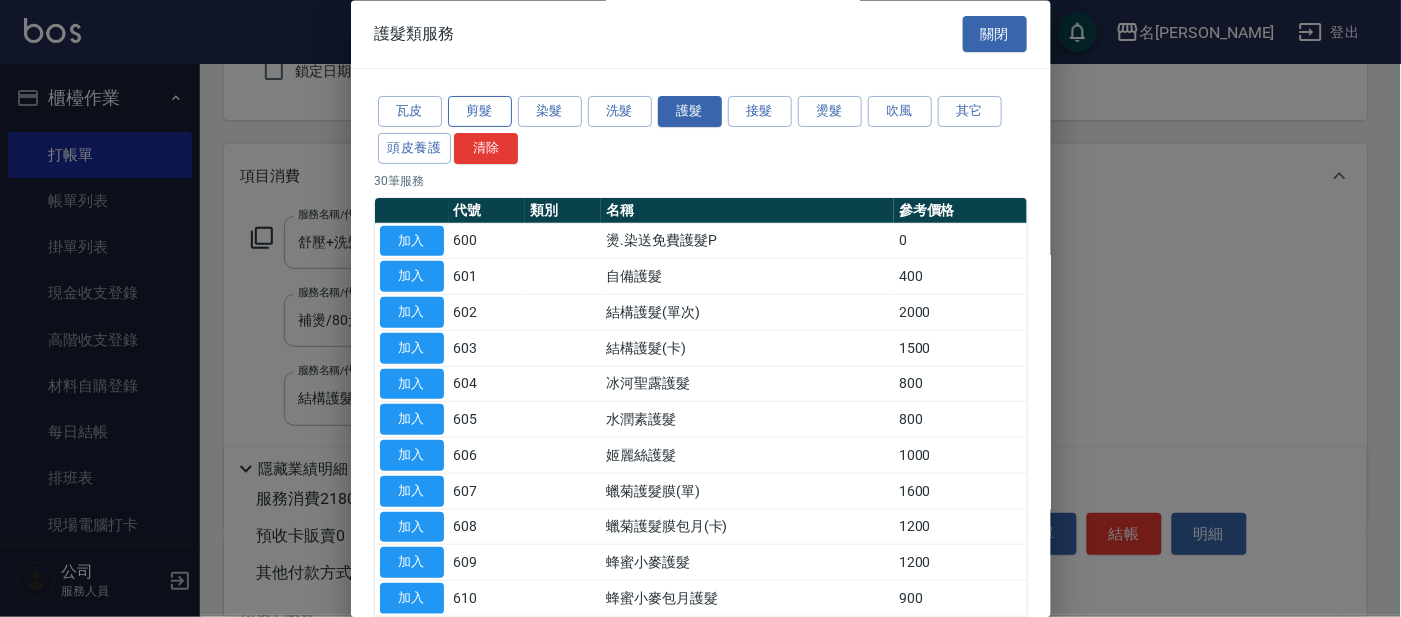 click on "剪髮" at bounding box center [480, 112] 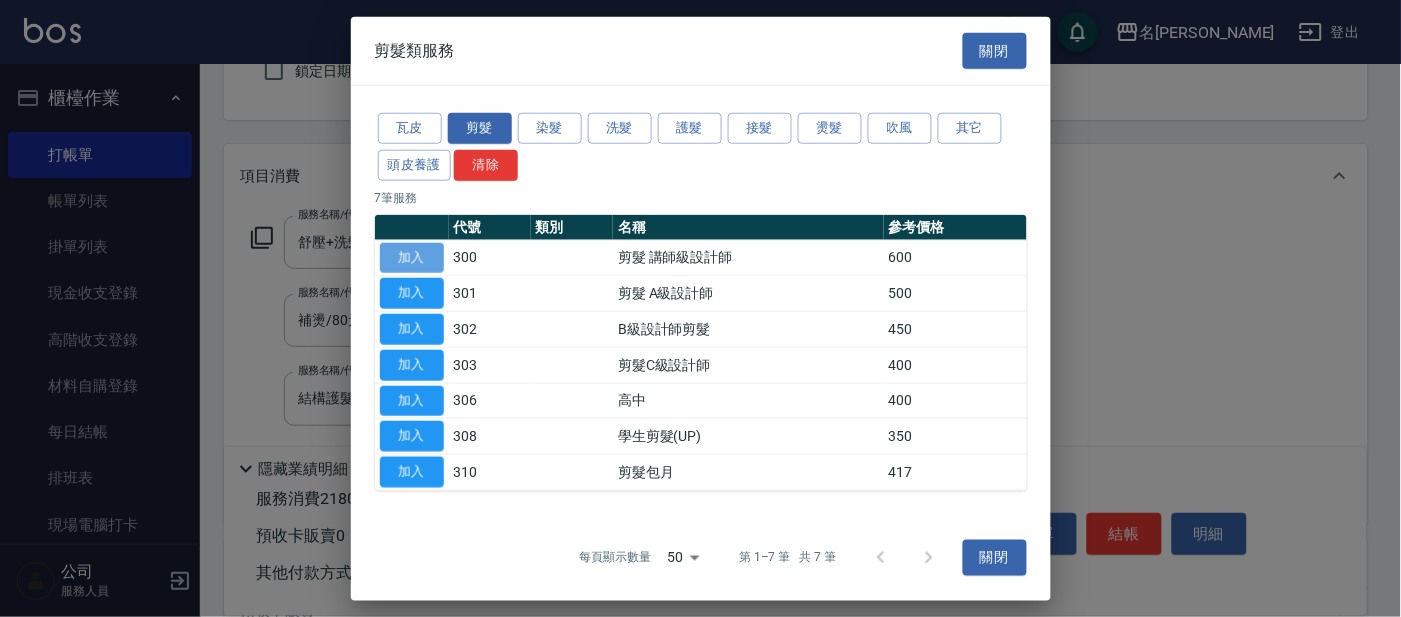 click on "加入" at bounding box center (412, 257) 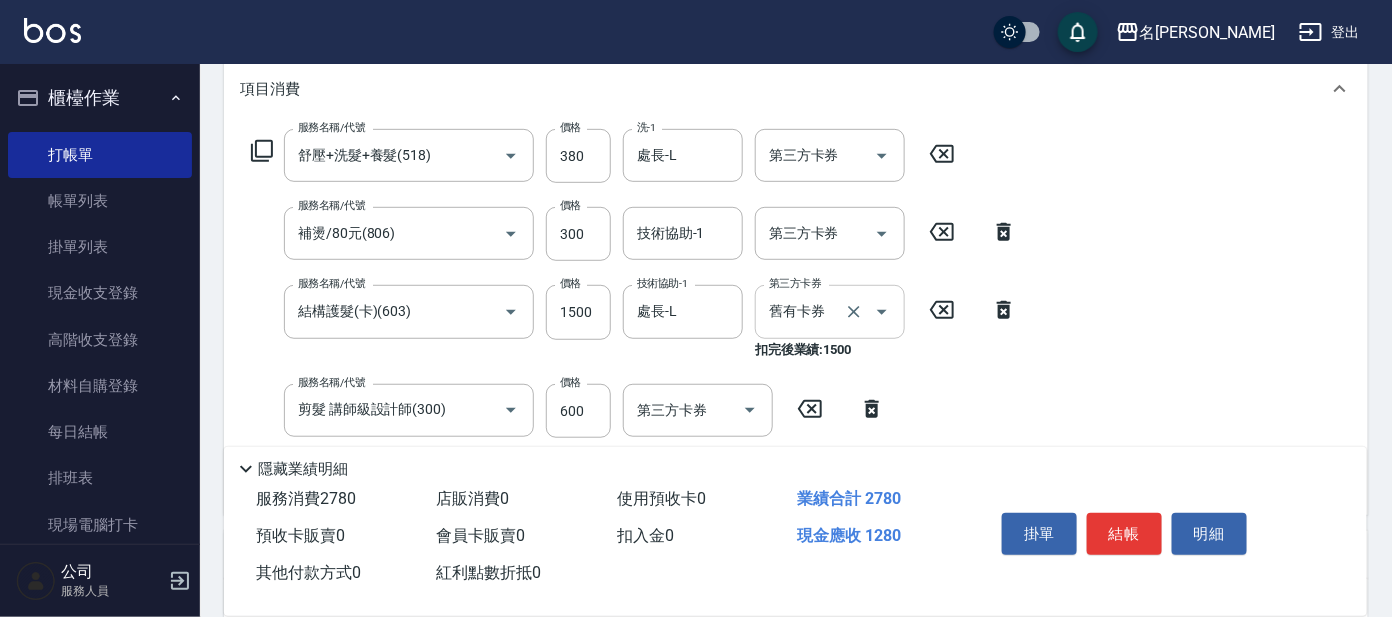 scroll, scrollTop: 309, scrollLeft: 0, axis: vertical 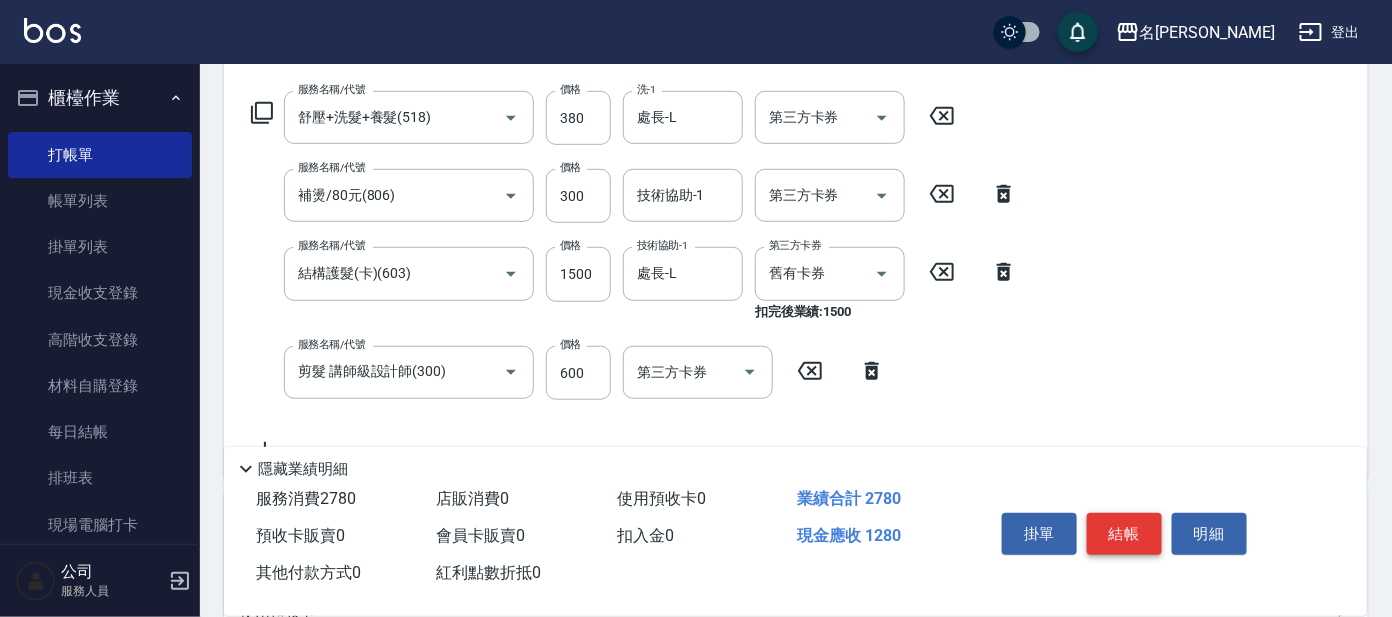 click on "結帳" at bounding box center (1124, 534) 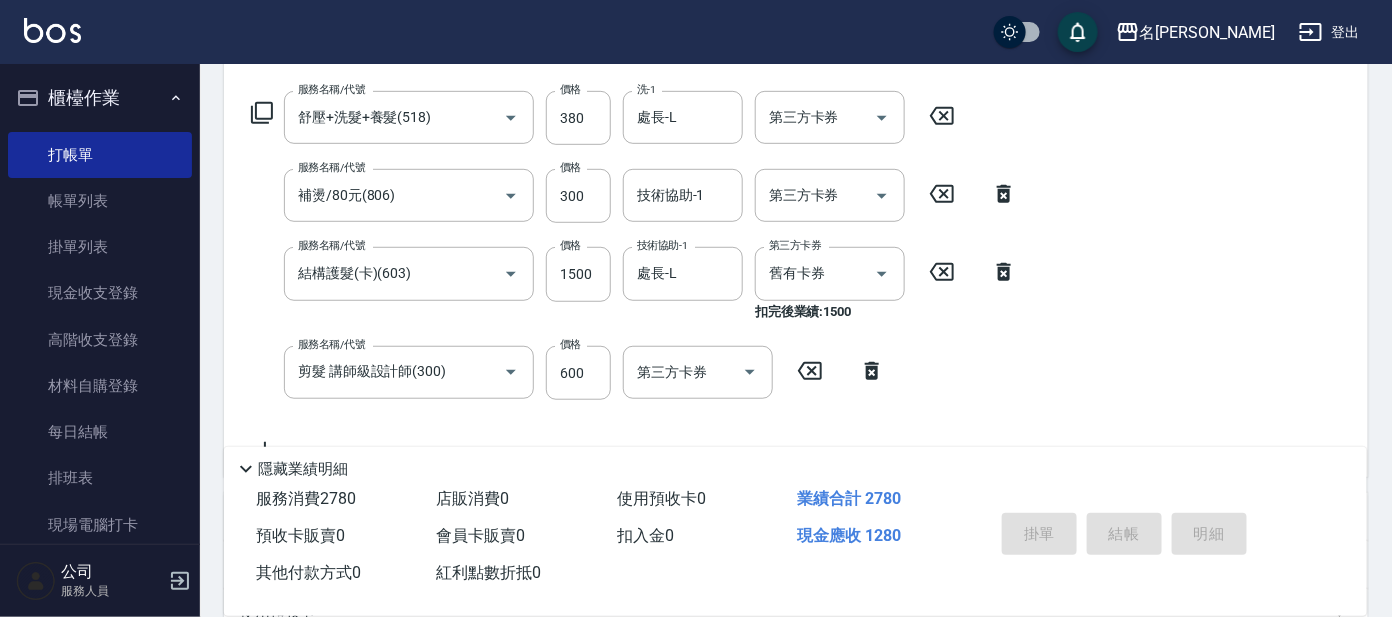 type on "[DATE] 15:40" 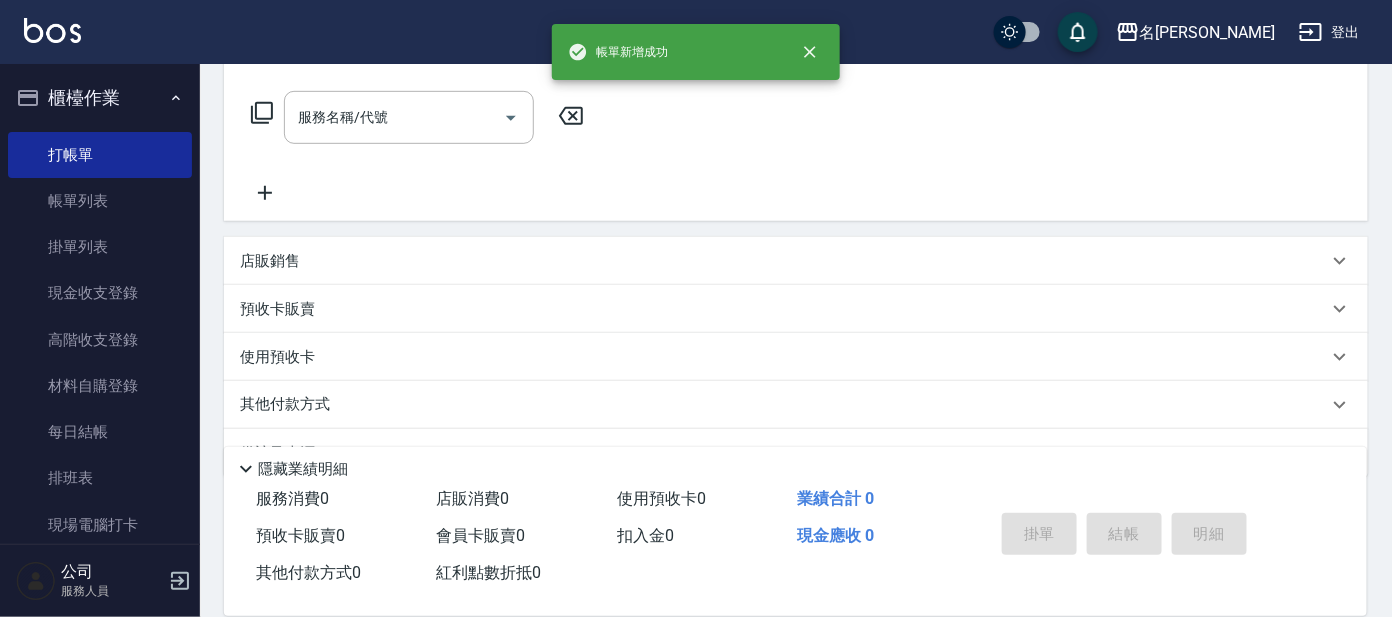 scroll, scrollTop: 0, scrollLeft: 0, axis: both 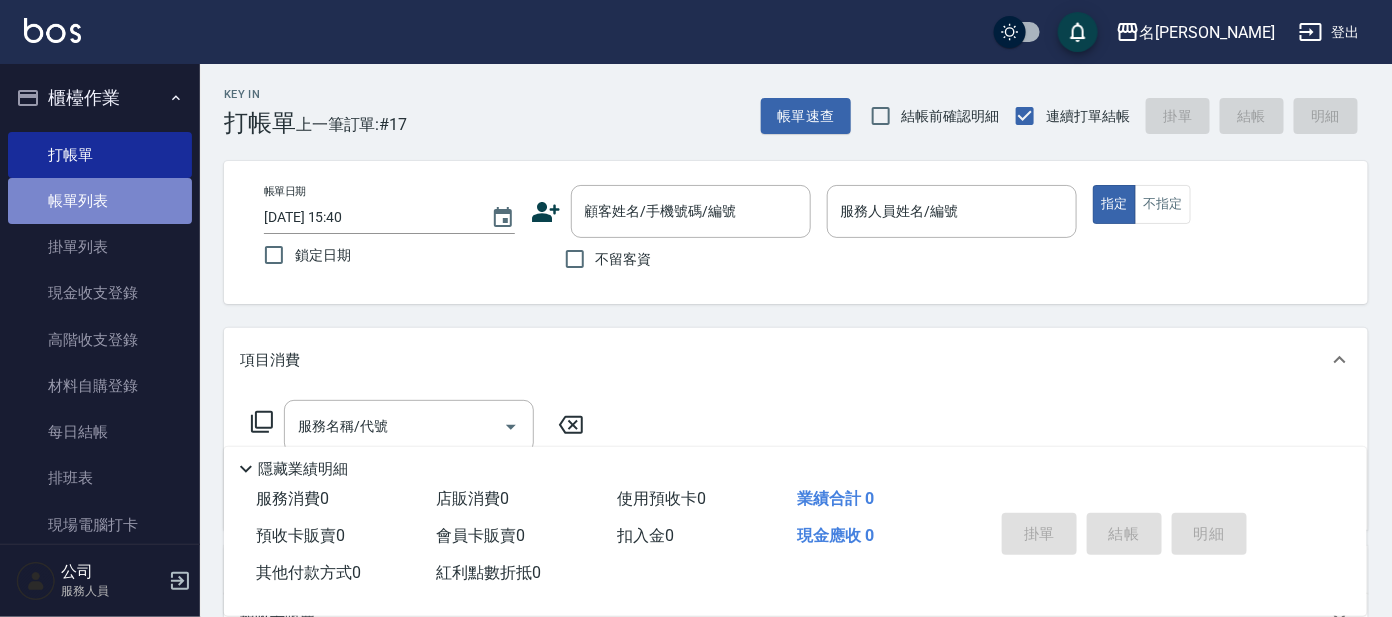 click on "帳單列表" at bounding box center (100, 201) 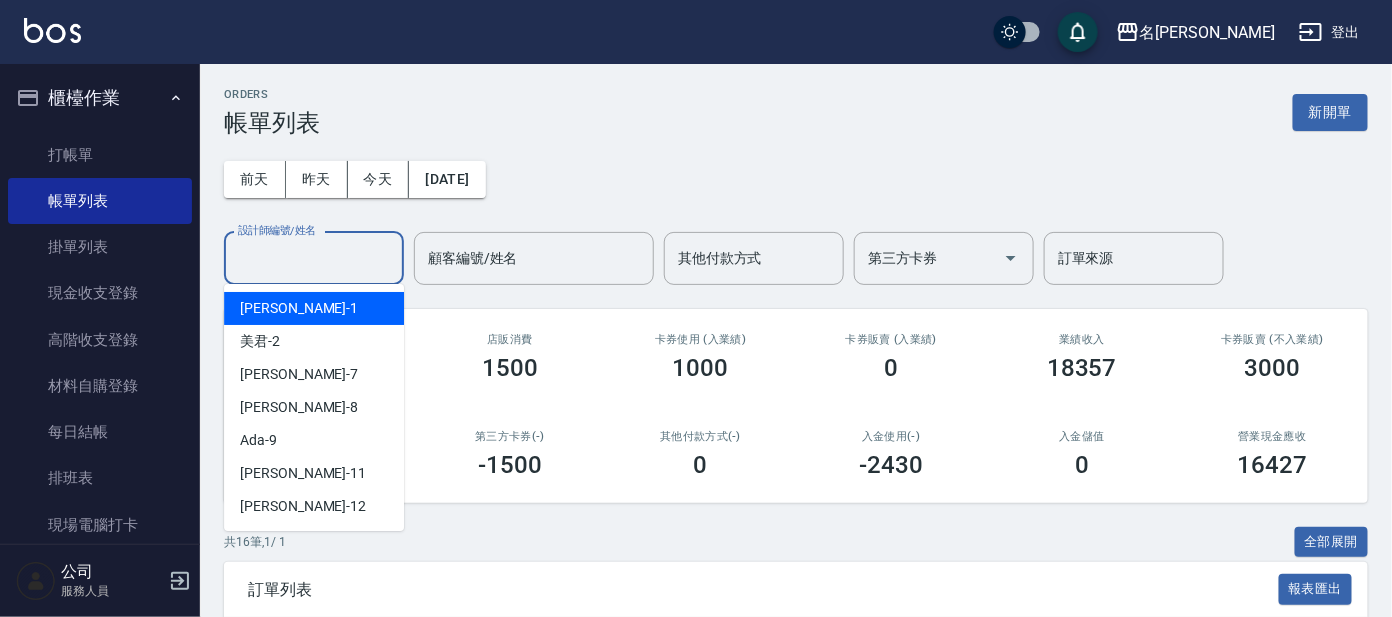 click on "設計師編號/姓名" at bounding box center (314, 258) 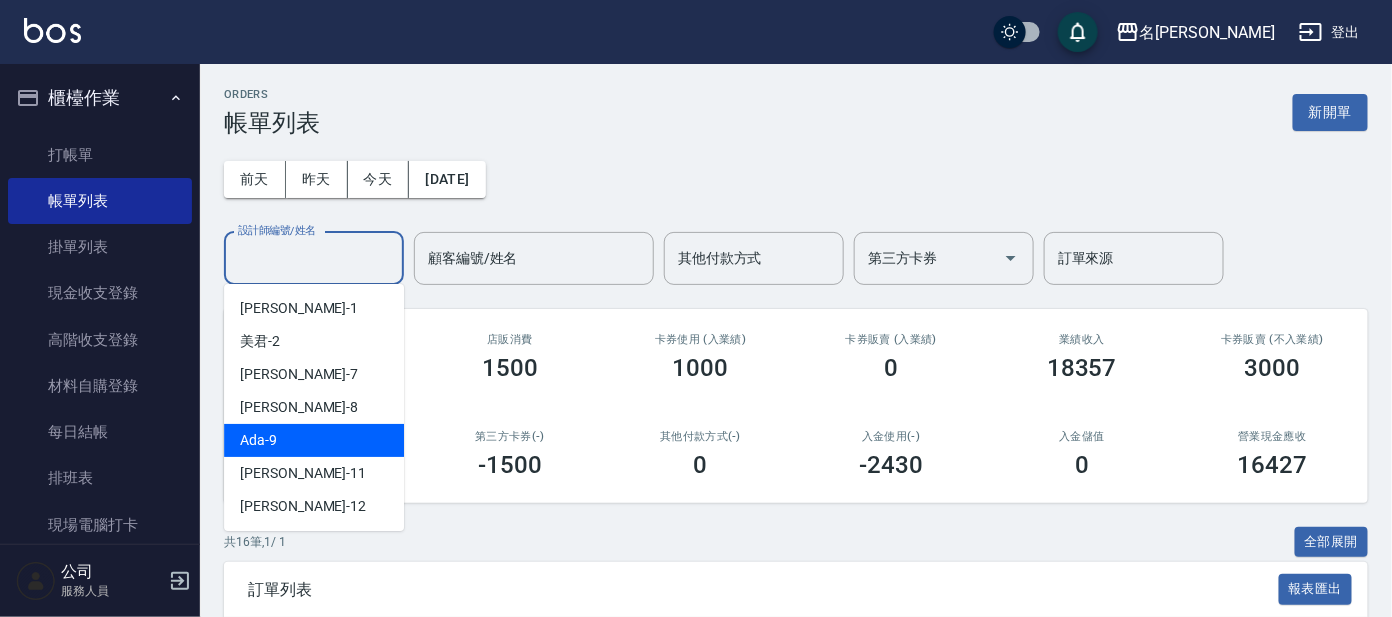 click on "Ada -9" at bounding box center [314, 440] 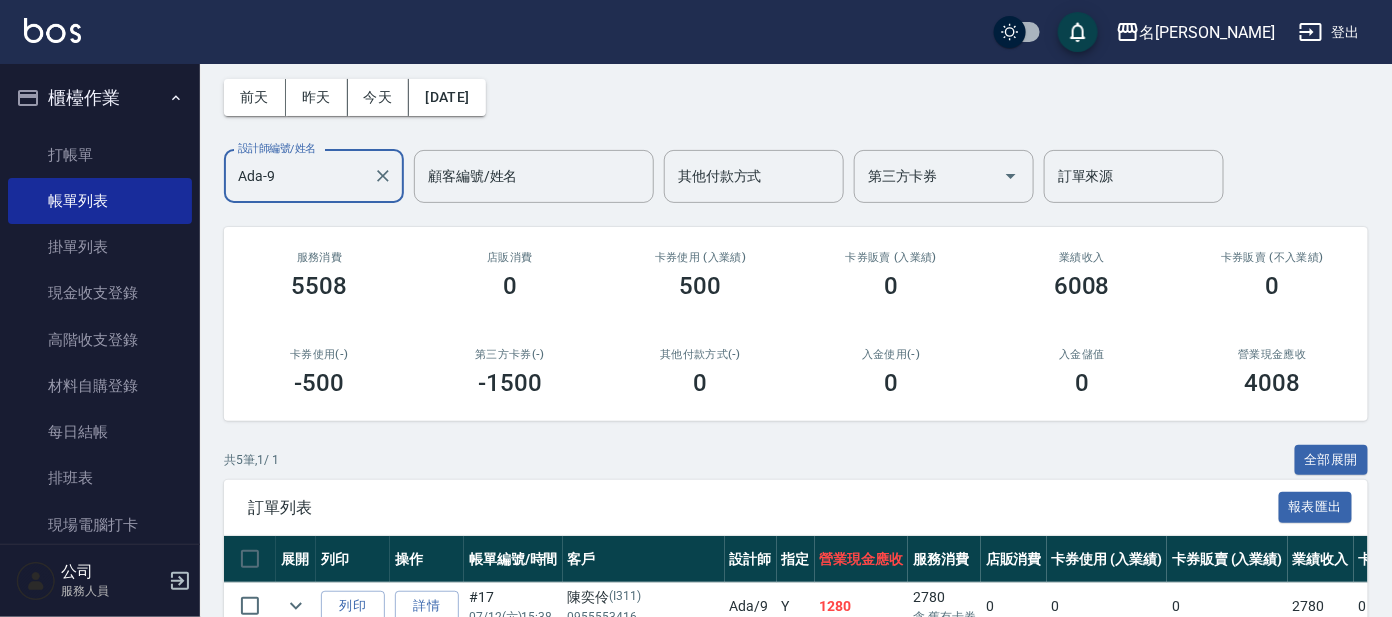 scroll, scrollTop: 0, scrollLeft: 0, axis: both 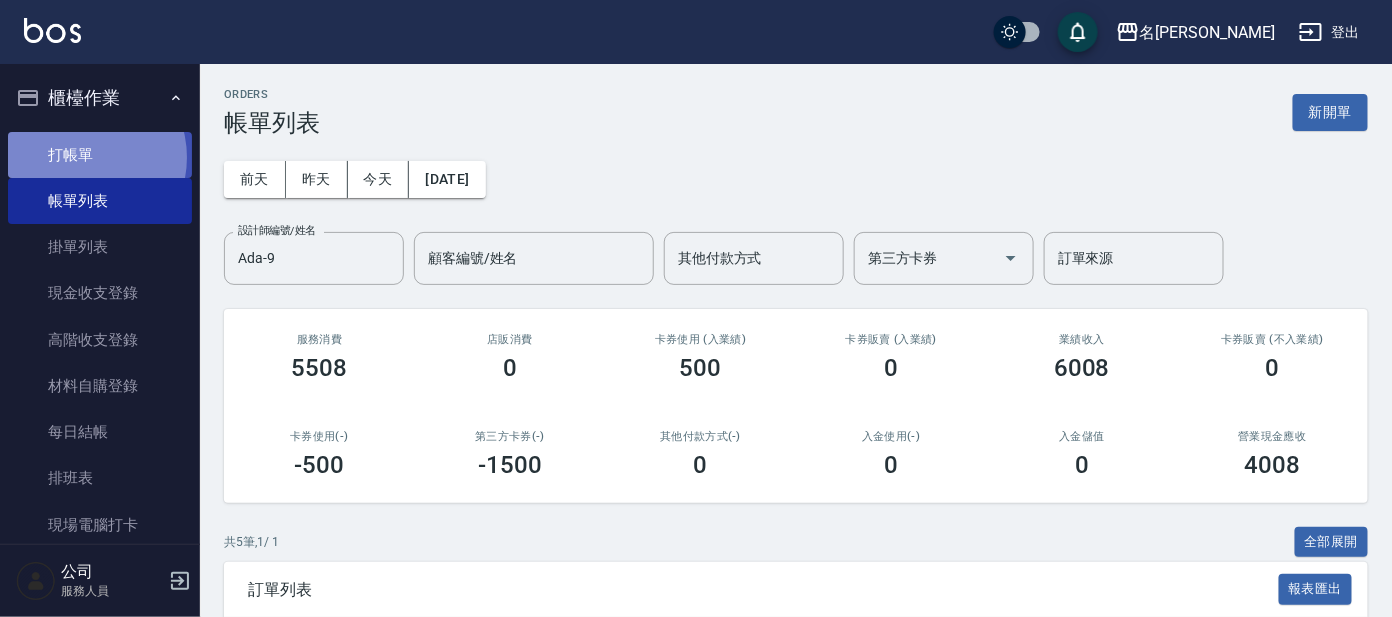 click on "打帳單" at bounding box center (100, 155) 